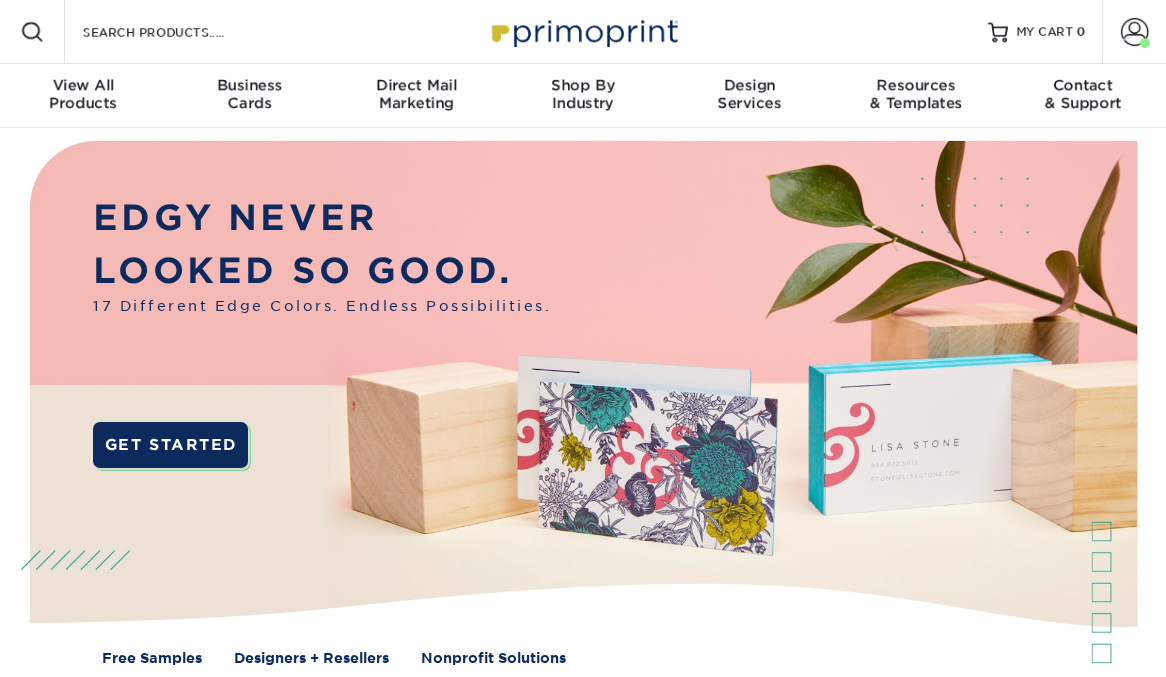scroll, scrollTop: 0, scrollLeft: 0, axis: both 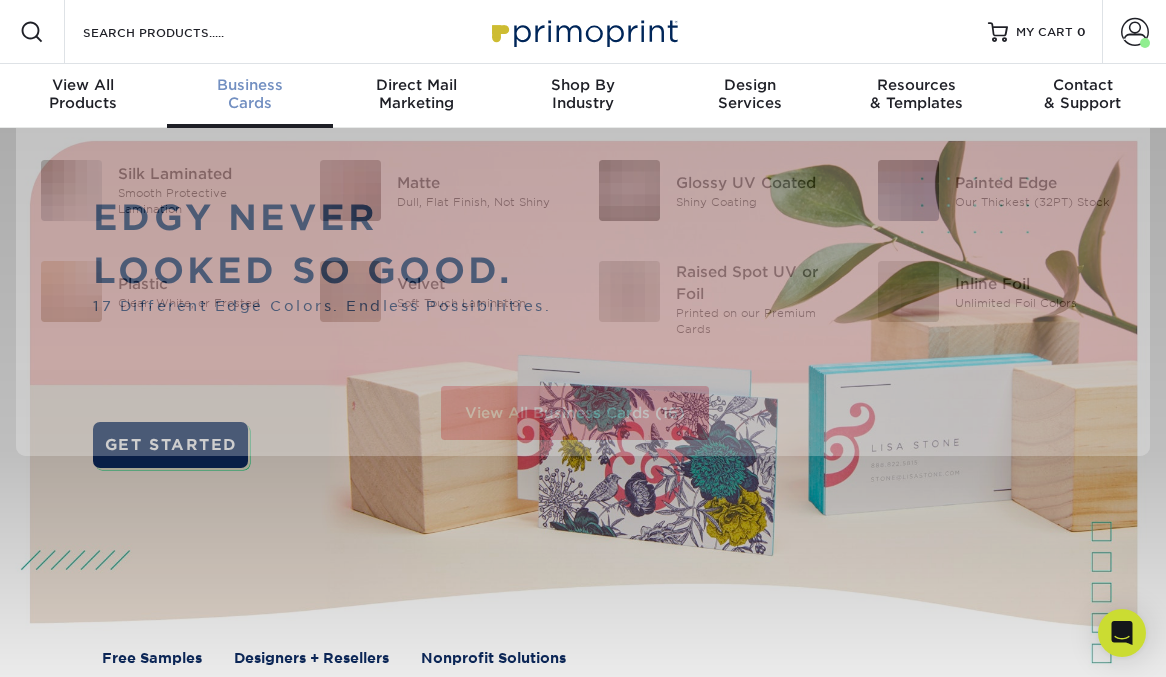 click on "Business" at bounding box center [250, 85] 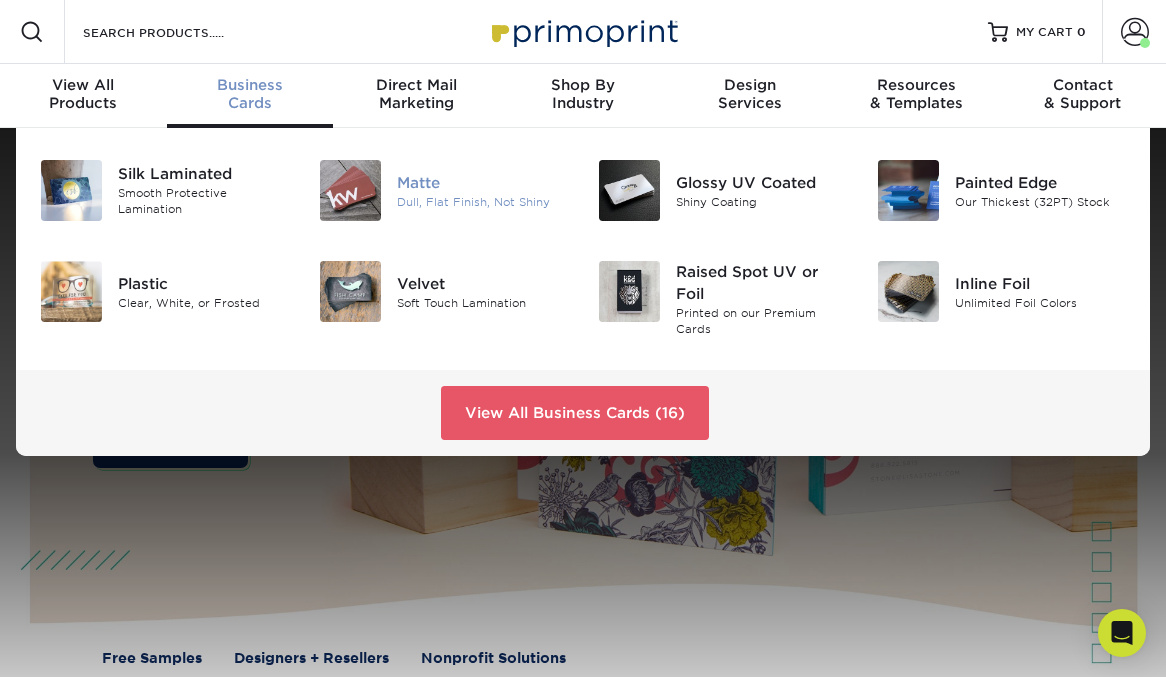 click at bounding box center (350, 190) 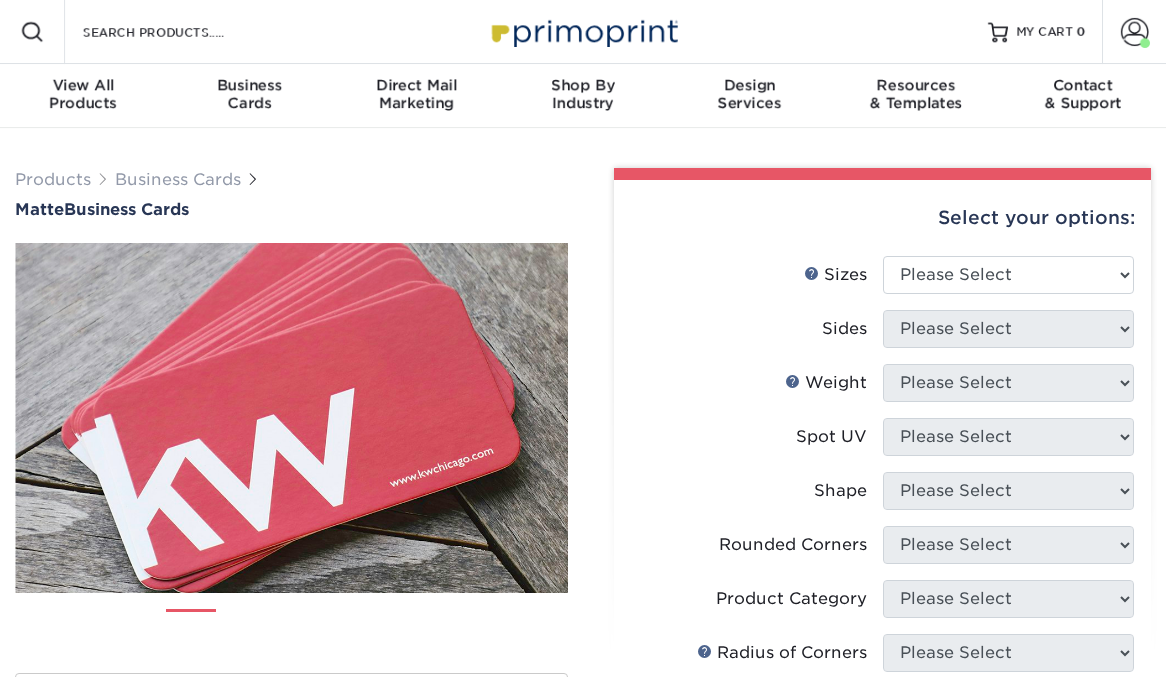 scroll, scrollTop: 0, scrollLeft: 0, axis: both 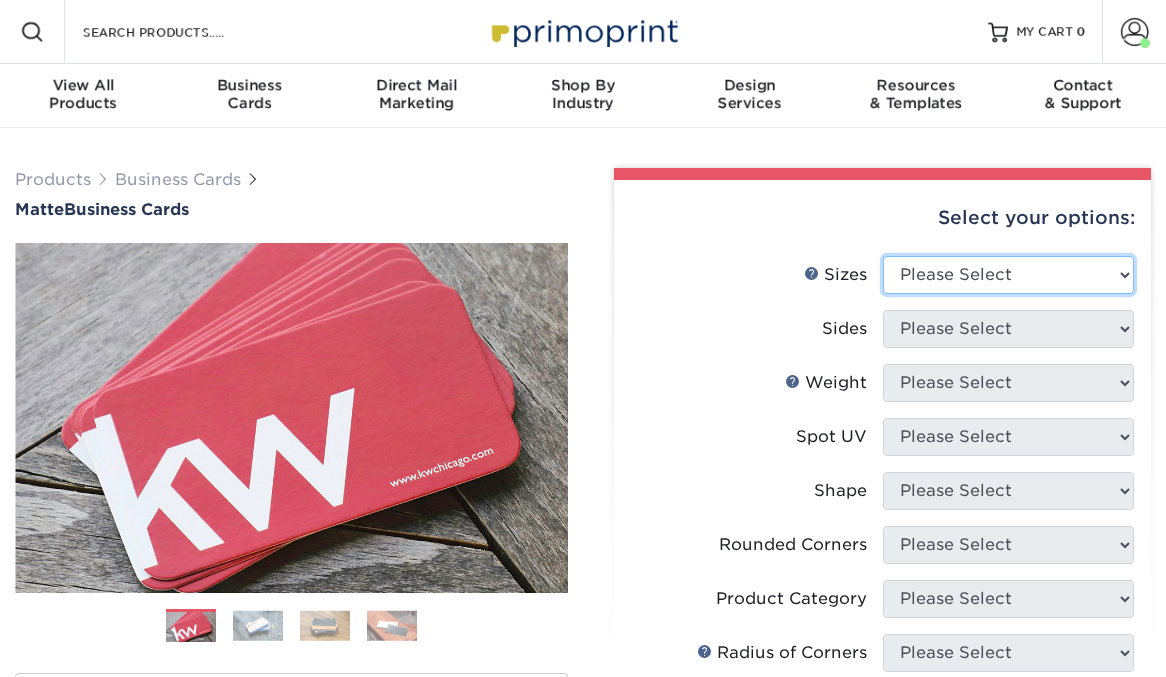 click on "Please Select
1.5" x 3.5"  - Mini
1.75" x 3.5" - Mini
2" x 2" - Square
2" x 3" - Mini
2" x 3.5" - Standard
2" x 7" - Foldover Card
2.125" x 3.375" - European
2.5" x 2.5" - Square 3.5" x 4" - Foldover Card" at bounding box center [1009, 275] 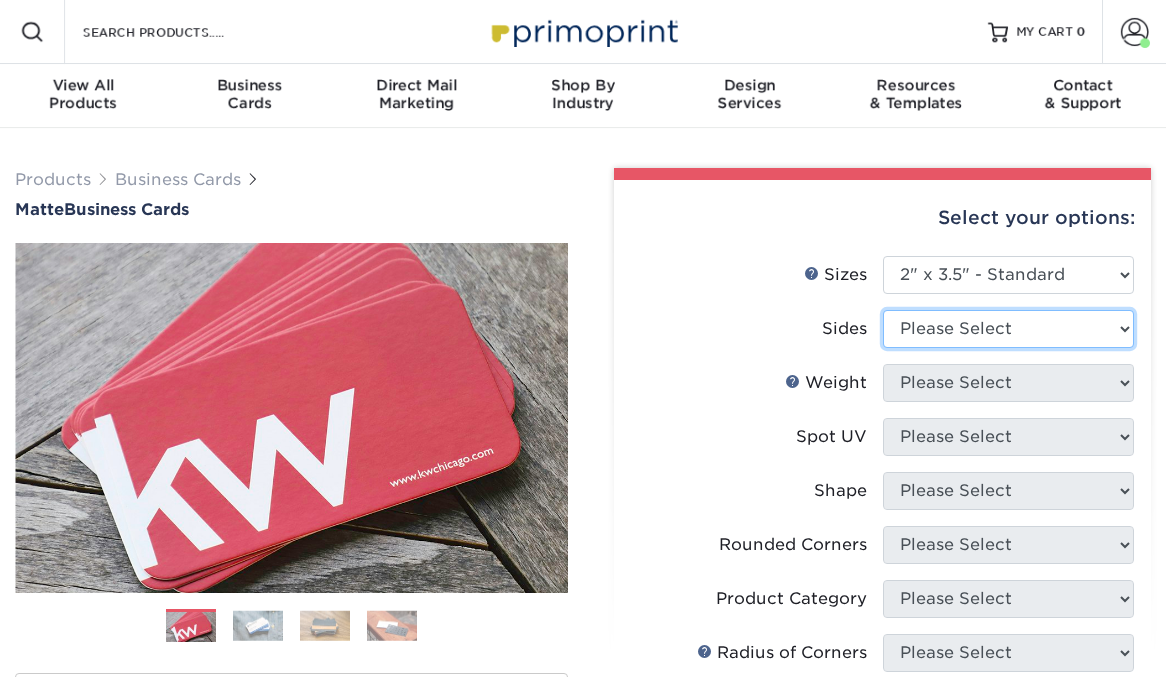 click on "Please Select Print Both Sides Print Front Only" at bounding box center [1009, 329] 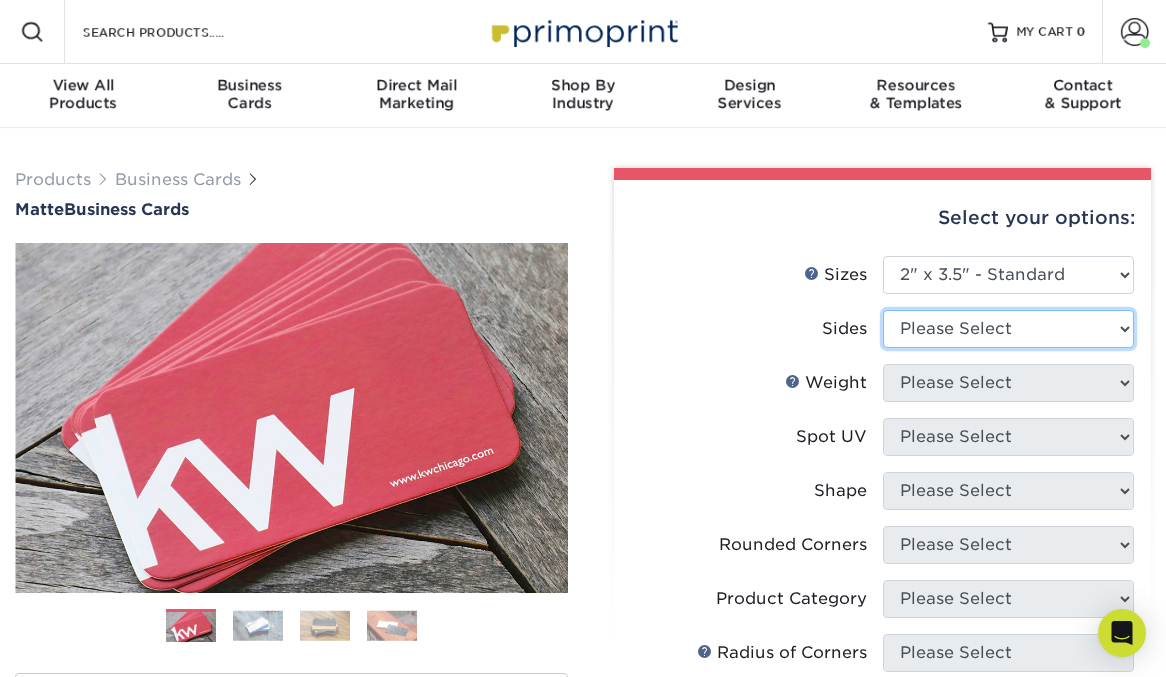 select on "13abbda7-1d64-4f25-8bb2-c179b224825d" 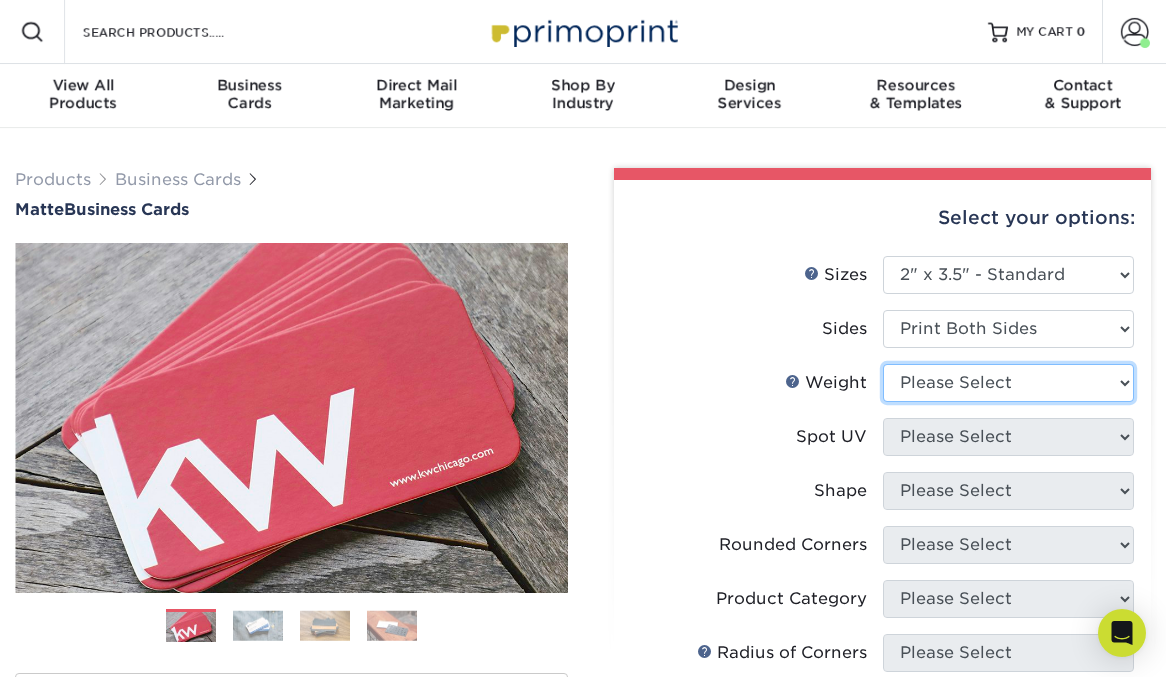 click on "Please Select 16PT 14PT" at bounding box center (1009, 383) 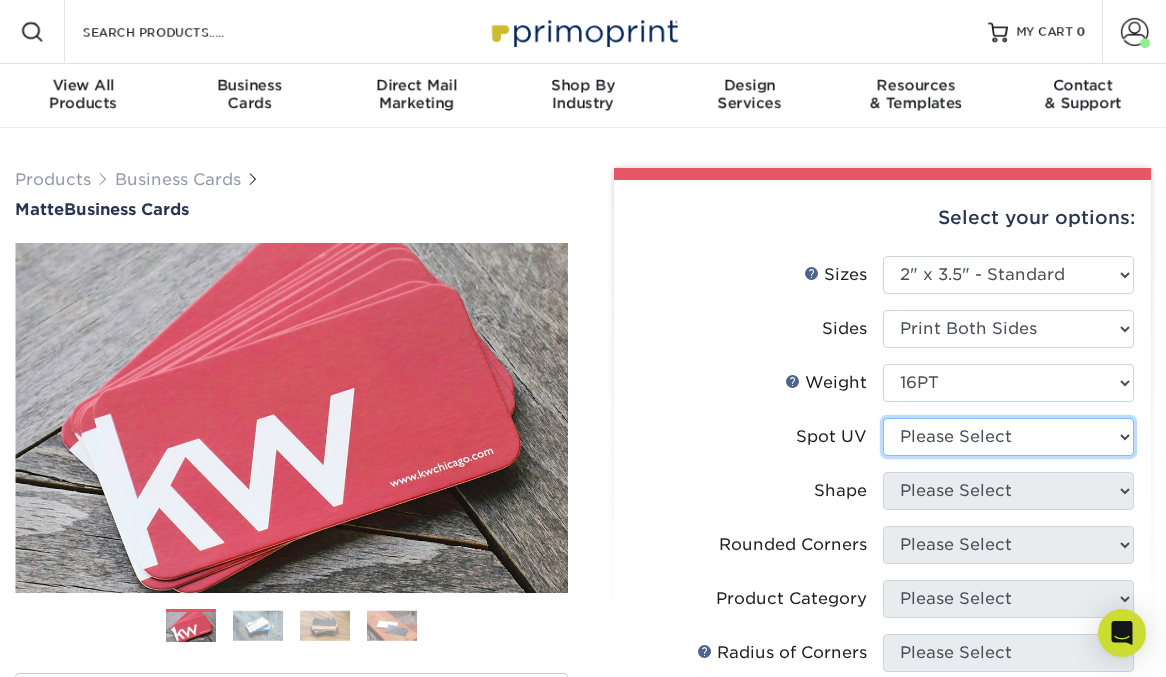 click on "Please Select No Spot UV Front and Back (Both Sides) Front Only Back Only" at bounding box center [1009, 437] 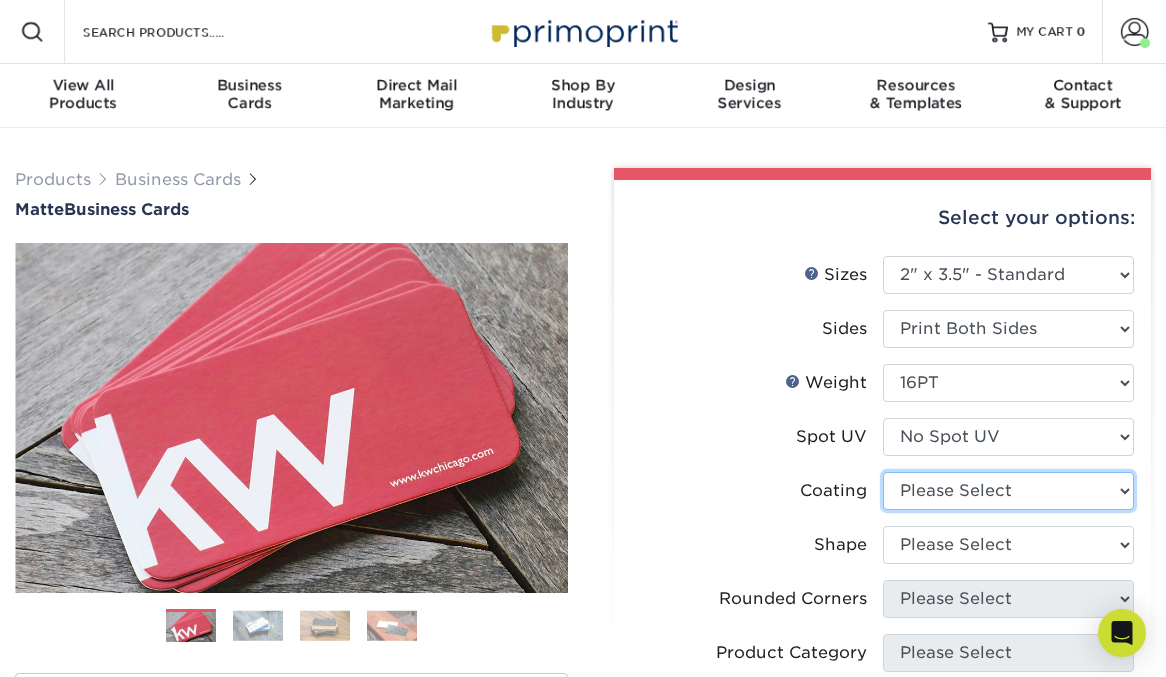 click at bounding box center [1009, 491] 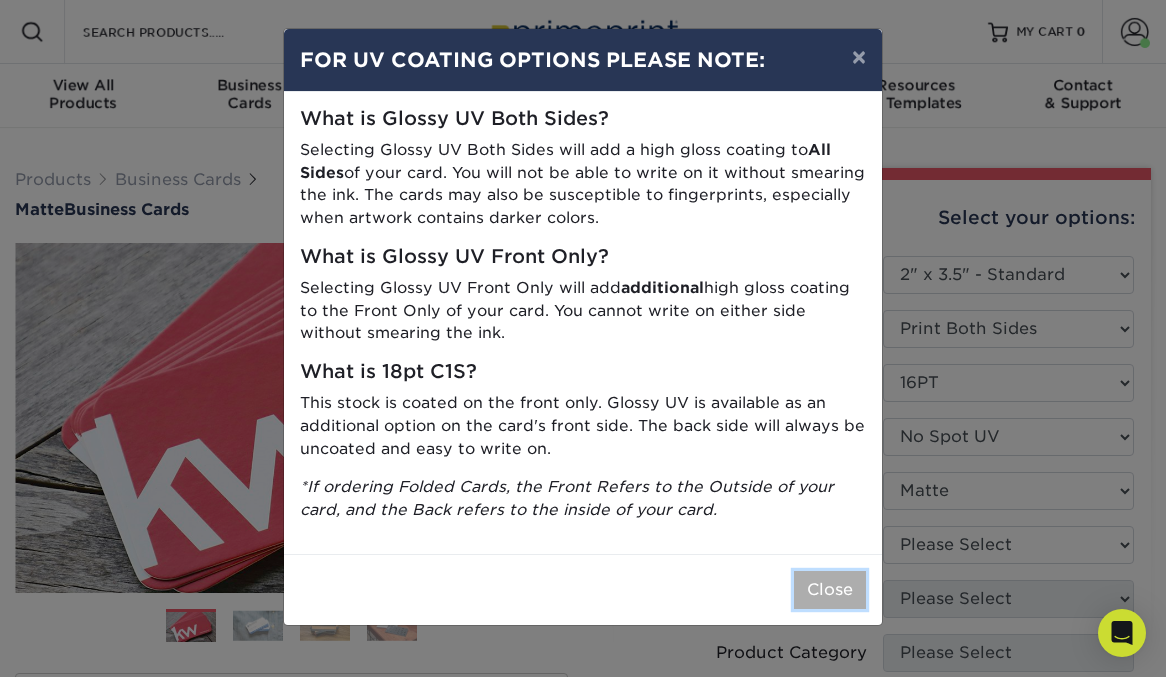click on "Close" at bounding box center (830, 590) 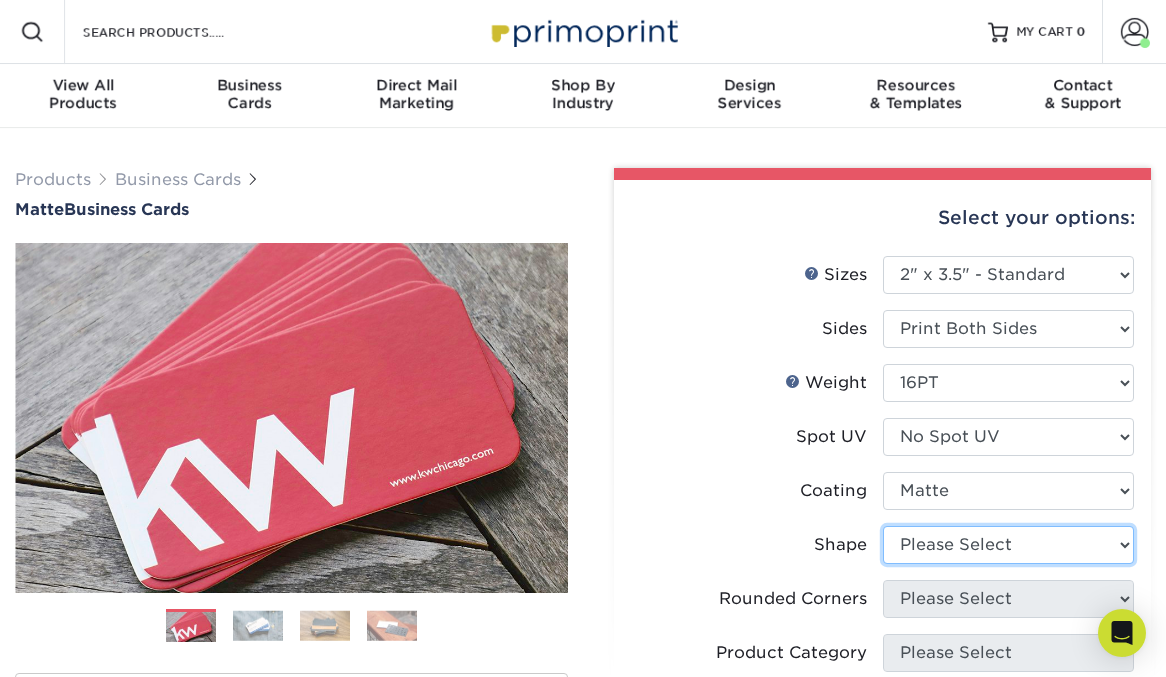 click on "Please Select Standard Oval" at bounding box center [1009, 545] 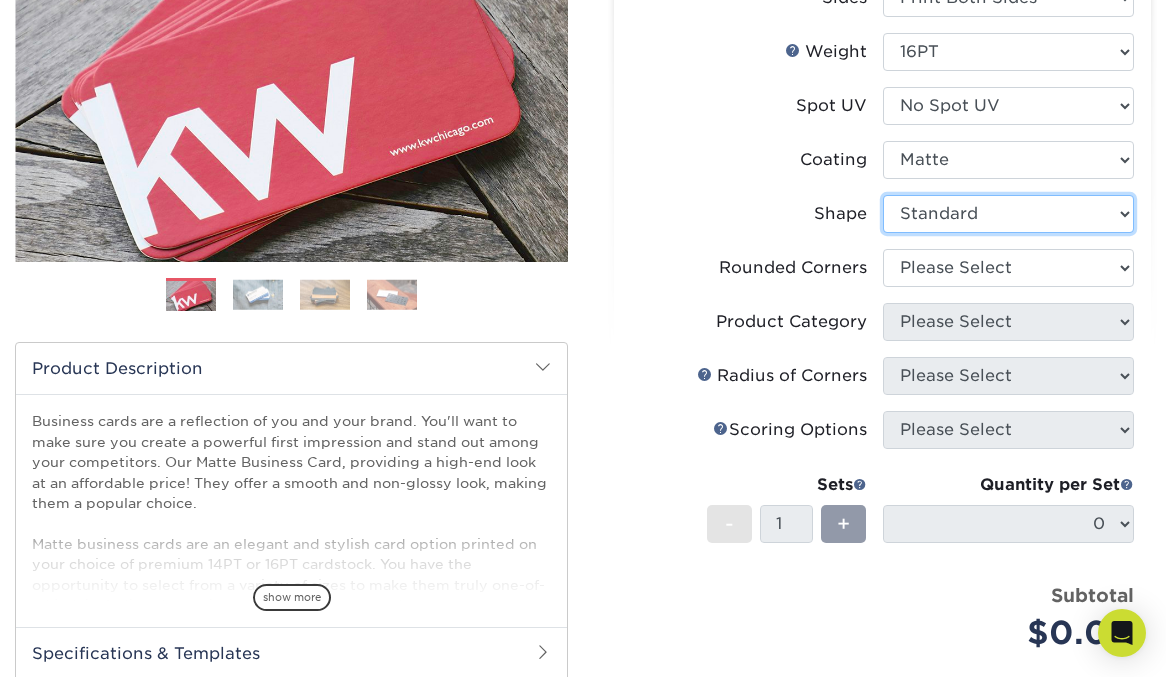 scroll, scrollTop: 341, scrollLeft: 0, axis: vertical 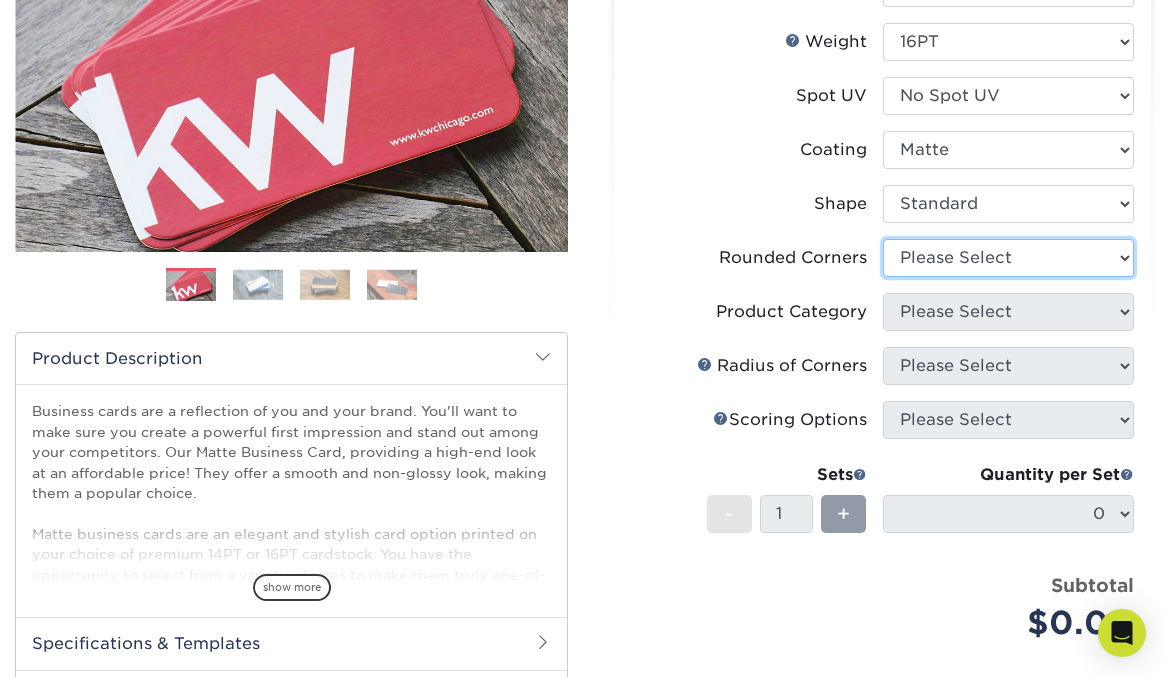 click on "Please Select
Yes - Round 2 Corners                                                    Yes - Round 4 Corners                                                    No" at bounding box center (1009, 258) 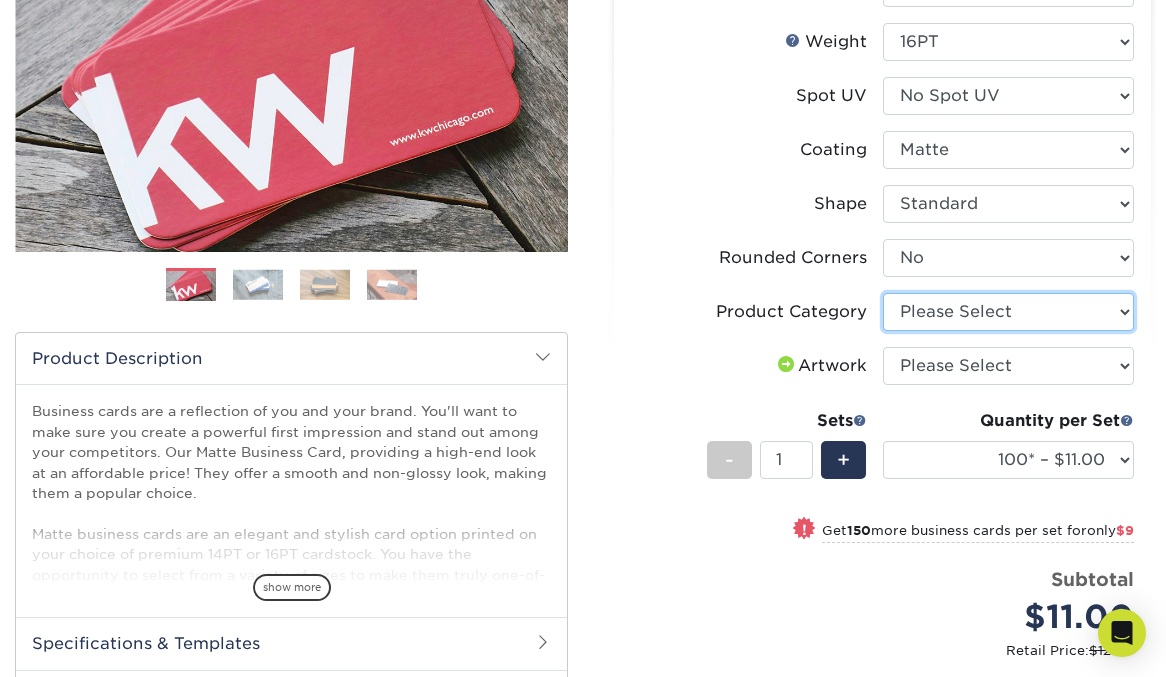 click on "Please Select Business Cards" at bounding box center (1009, 312) 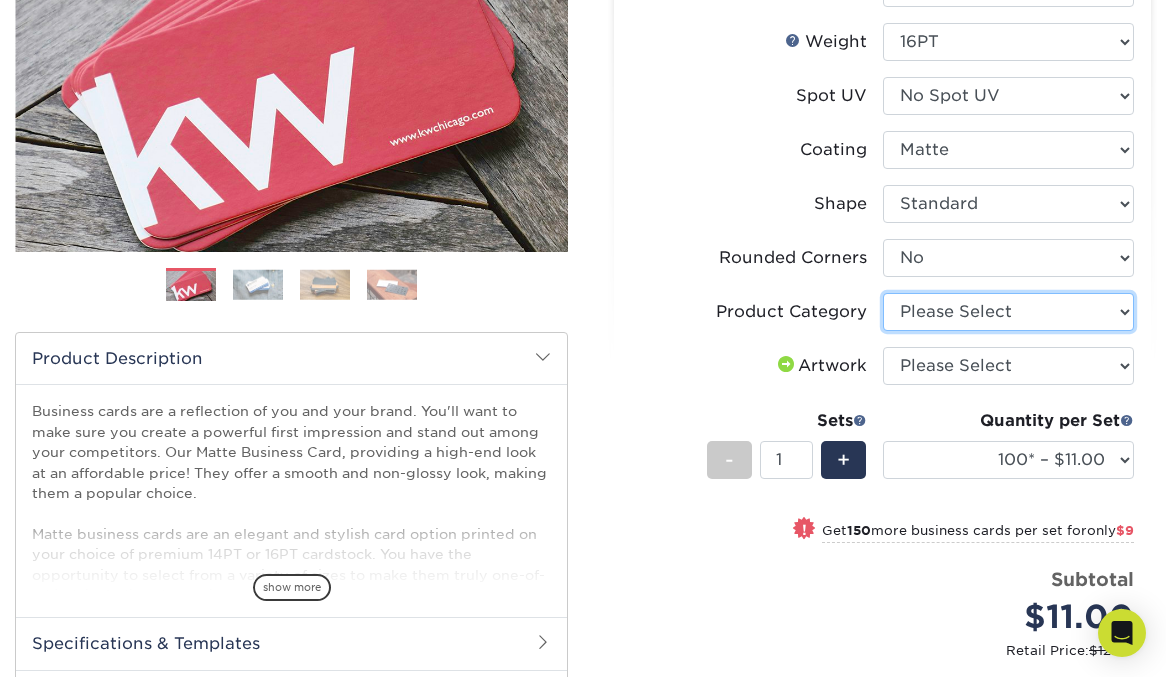 select on "3b5148f1-0588-4f88-a218-97bcfdce65c1" 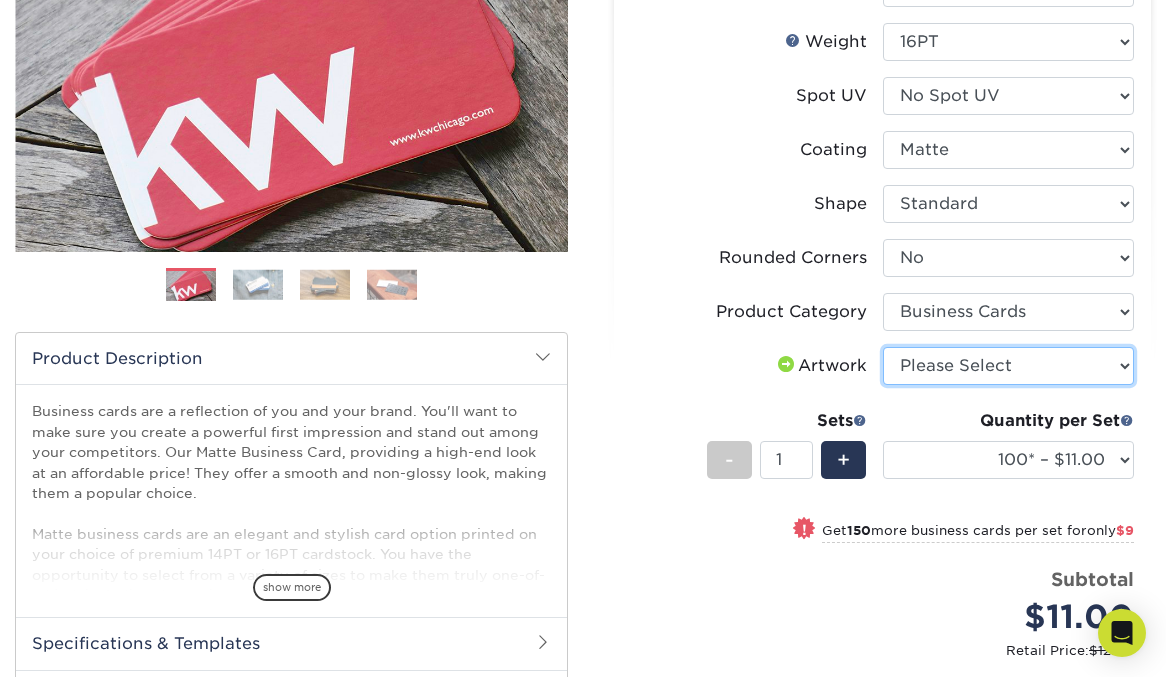 click on "Please Select I will upload files I need a design - $100" at bounding box center (1009, 366) 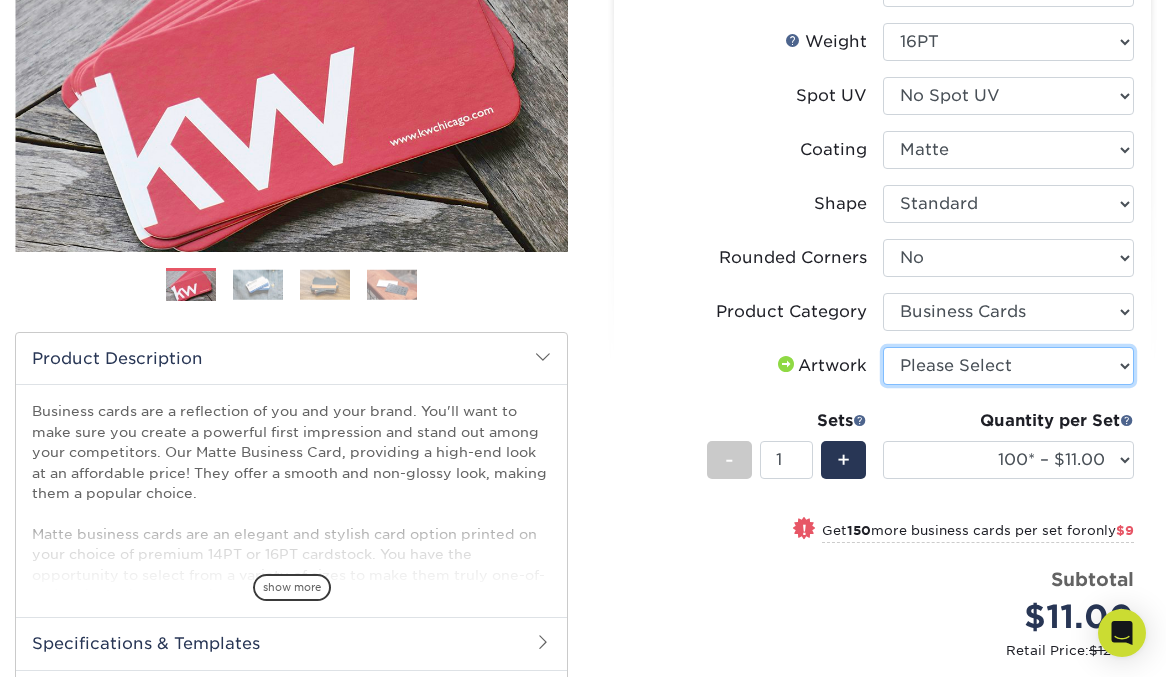 select on "upload" 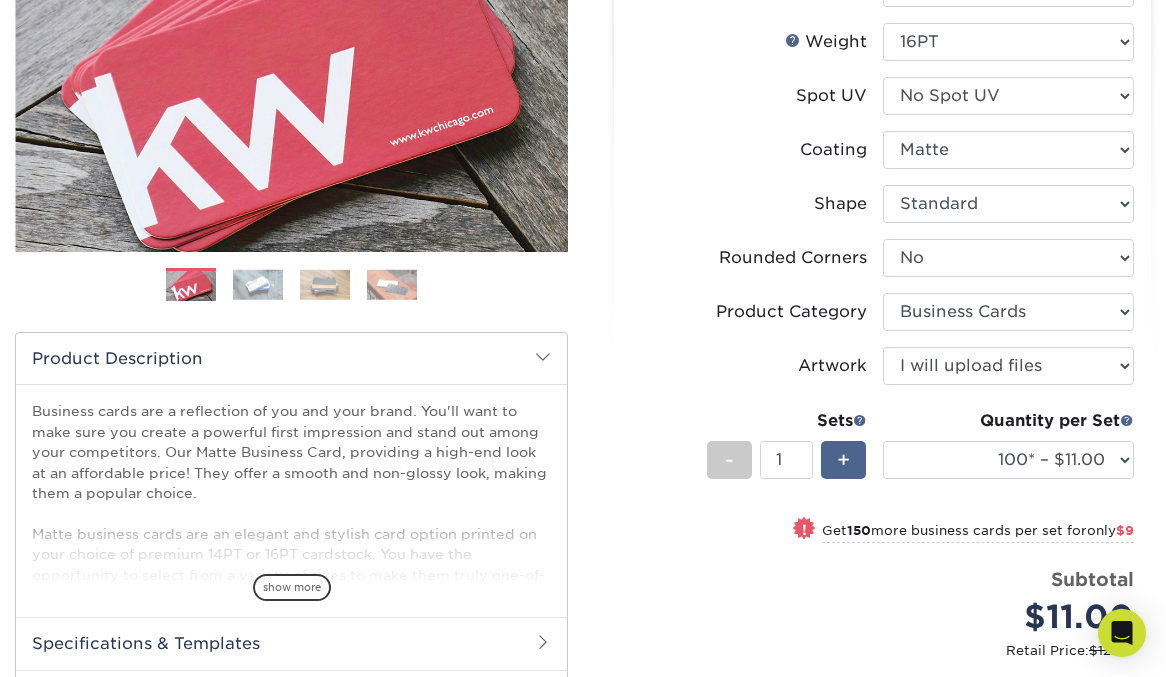 click on "+" at bounding box center [843, 460] 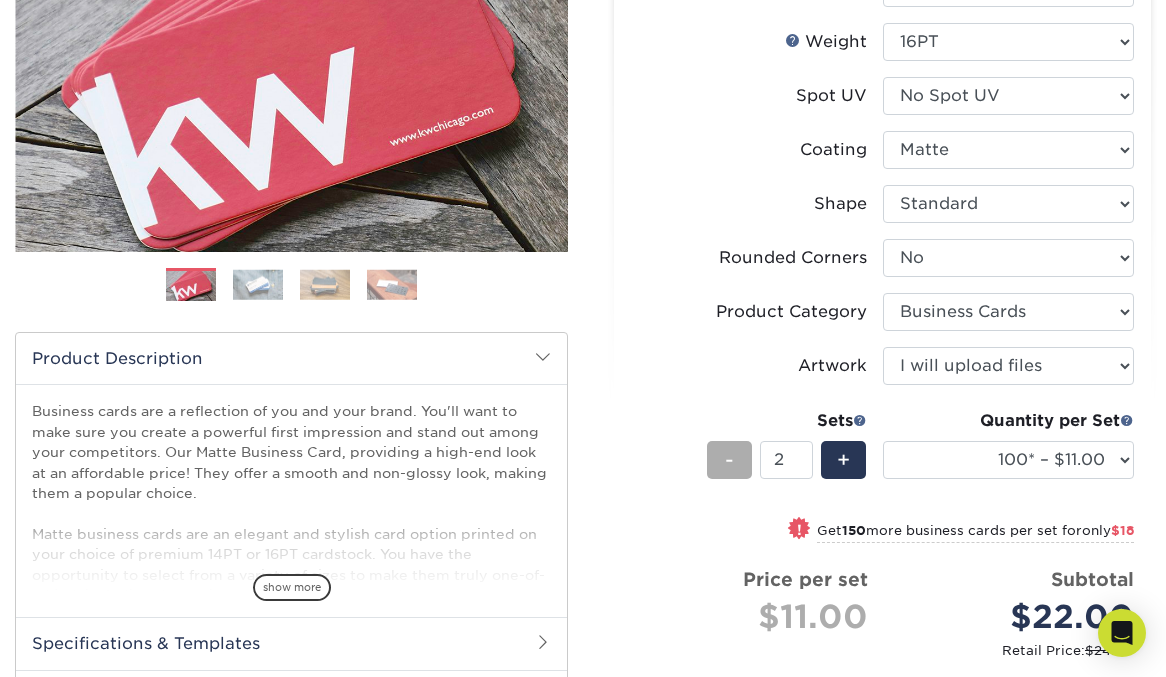 click on "-" at bounding box center [729, 460] 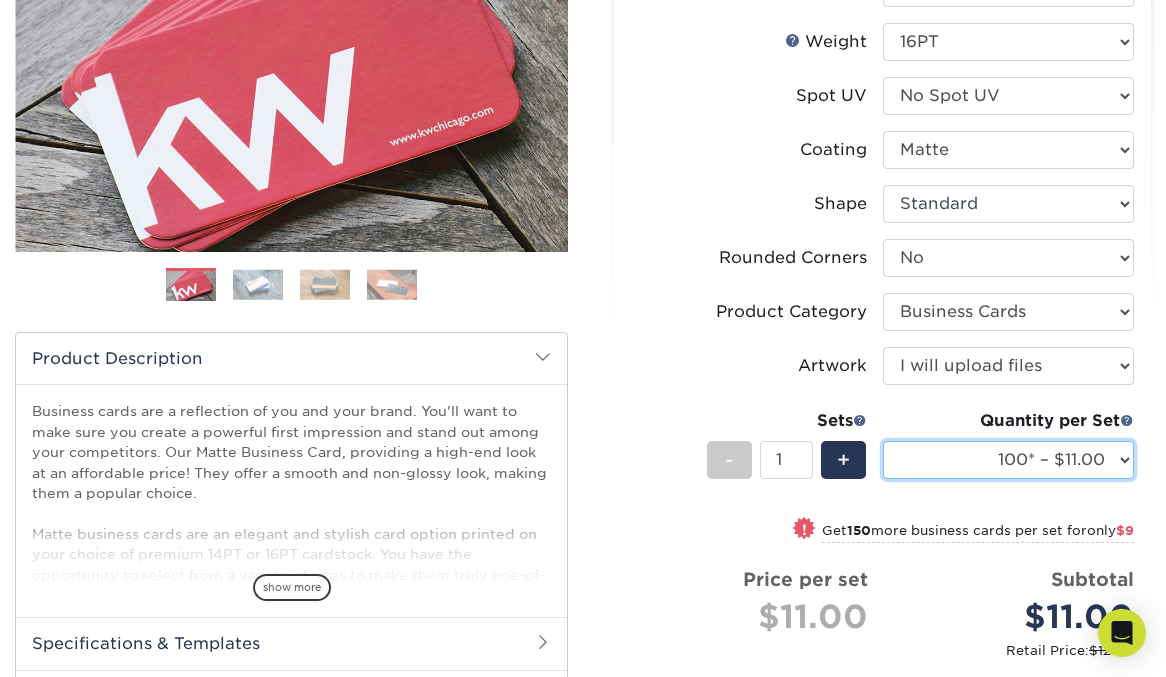 click on "100* – $11.00 250* – $20.00 500 – $39.00 1000 – $49.00 2500 – $87.00 5000 – $167.00 7500 – $245.00 10000 – $293.00 15000 – $433.00 20000 – $568.00 25000 – $703.00 30000 – $838.00 35000 – $973.00 40000 – $1108.00 45000 – $1238.00 50000 – $1369.00 55000 – $1495.00 60000 – $1625.00 65000 – $1756.00 70000 – $1882.00 75000 – $2008.00 80000 – $2134.00 85000 – $2224.00 90000 – $2381.00 95000 – $2507.00 100000 – $2624.00" at bounding box center [1009, 460] 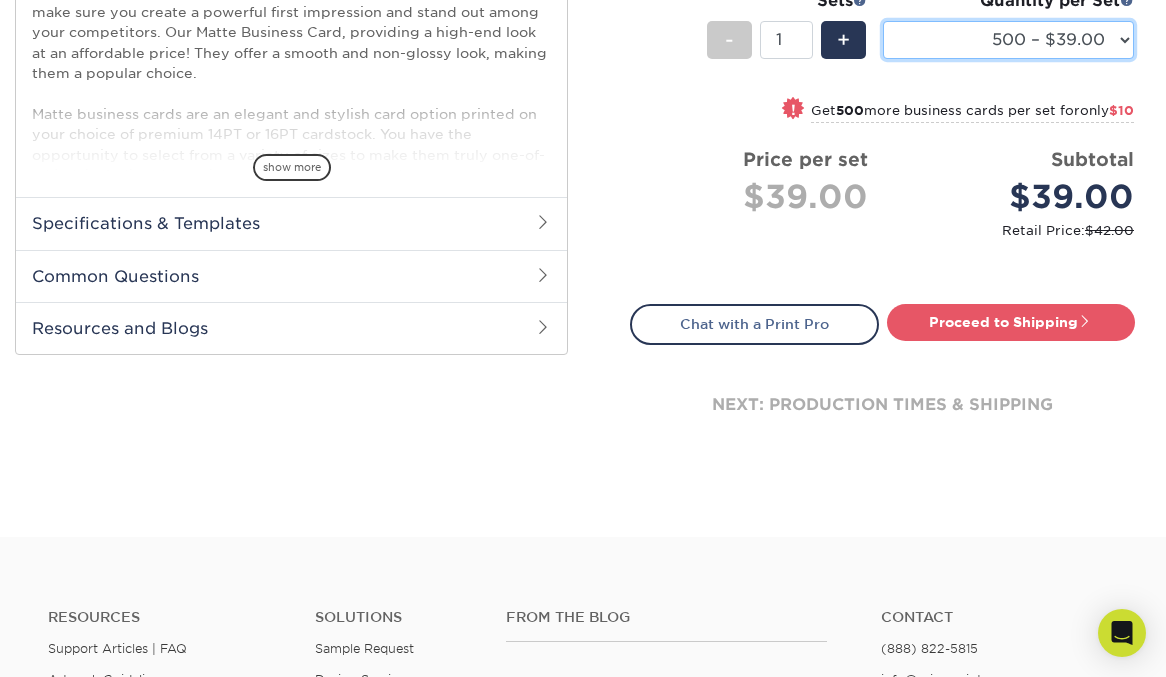 scroll, scrollTop: 1023, scrollLeft: 0, axis: vertical 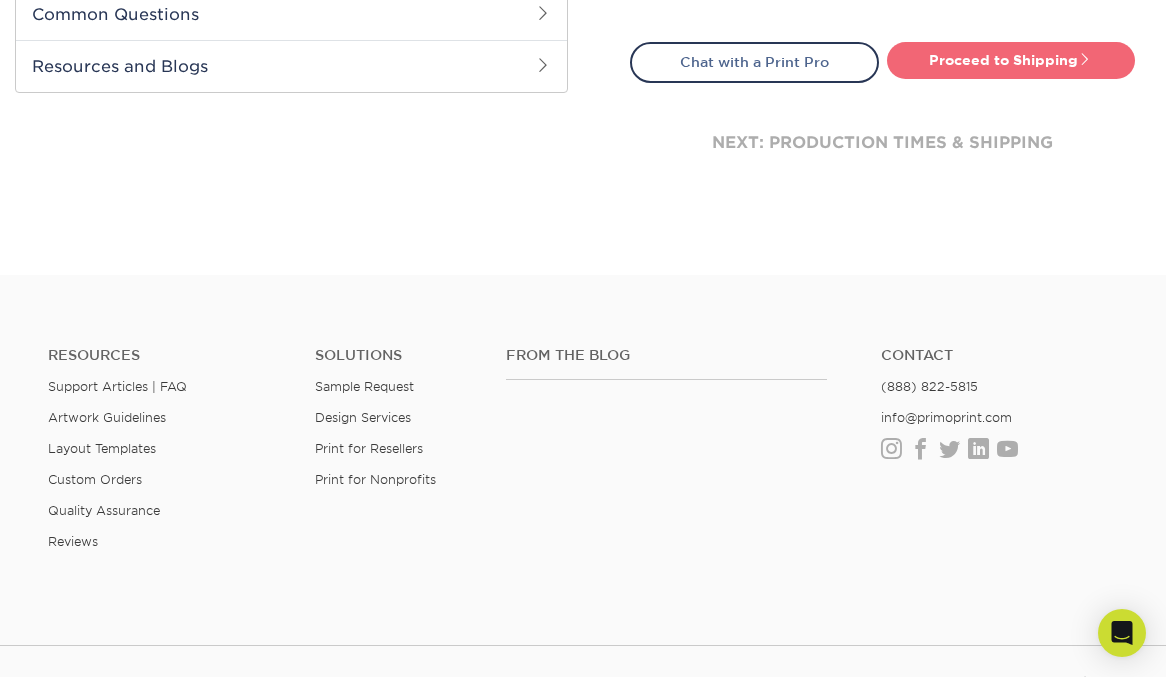 click on "Proceed to Shipping" at bounding box center (1011, 60) 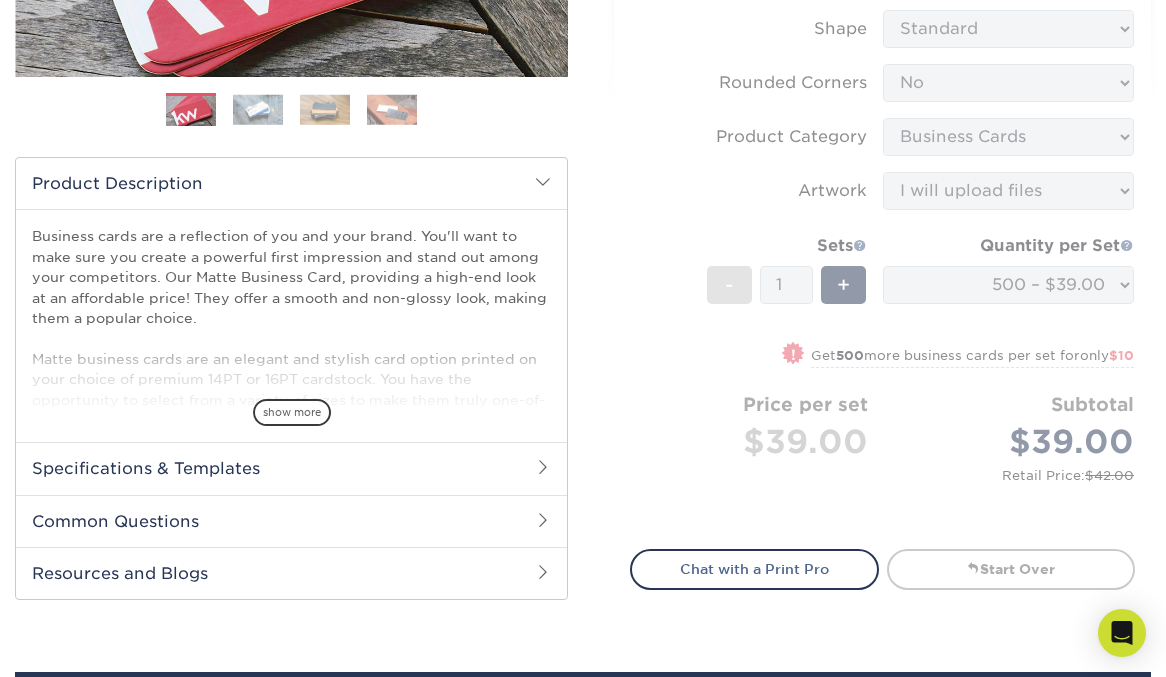 scroll, scrollTop: 0, scrollLeft: 0, axis: both 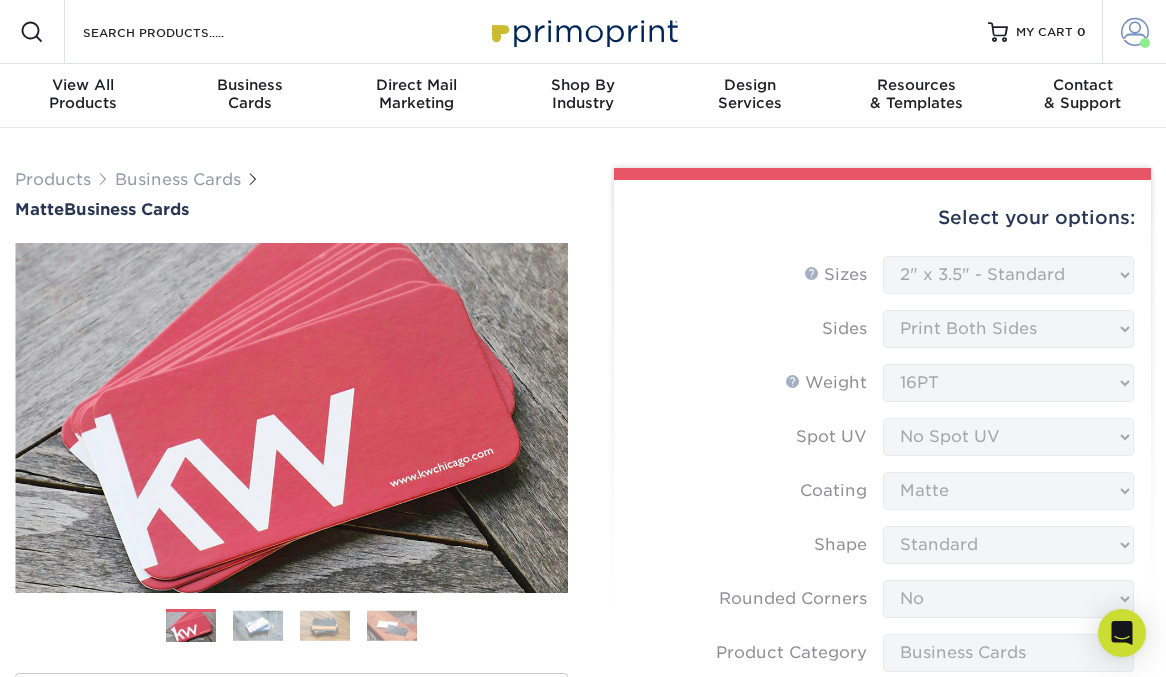 click at bounding box center (1135, 32) 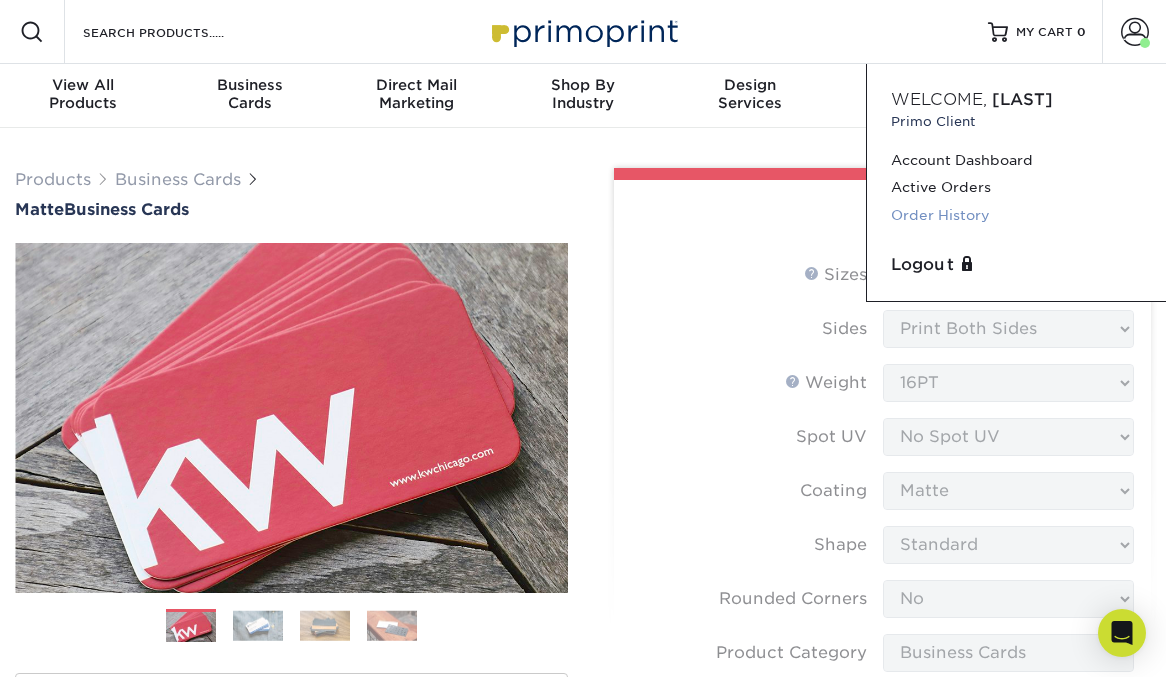 click on "Order History" at bounding box center [1016, 215] 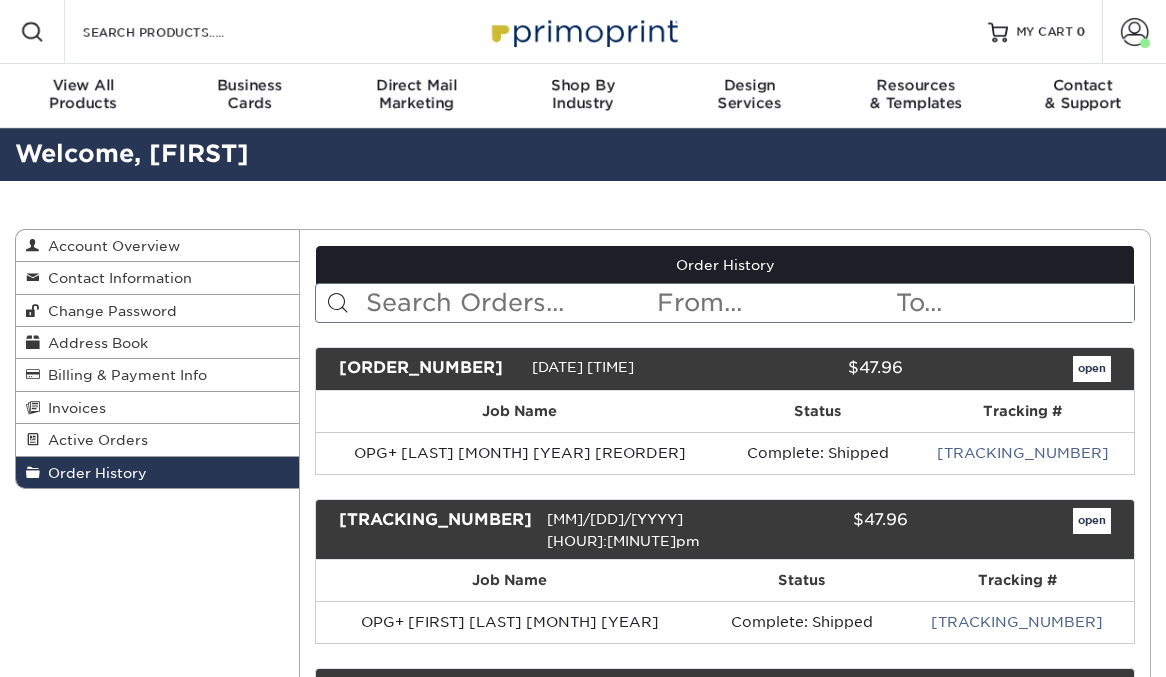 scroll, scrollTop: 0, scrollLeft: 0, axis: both 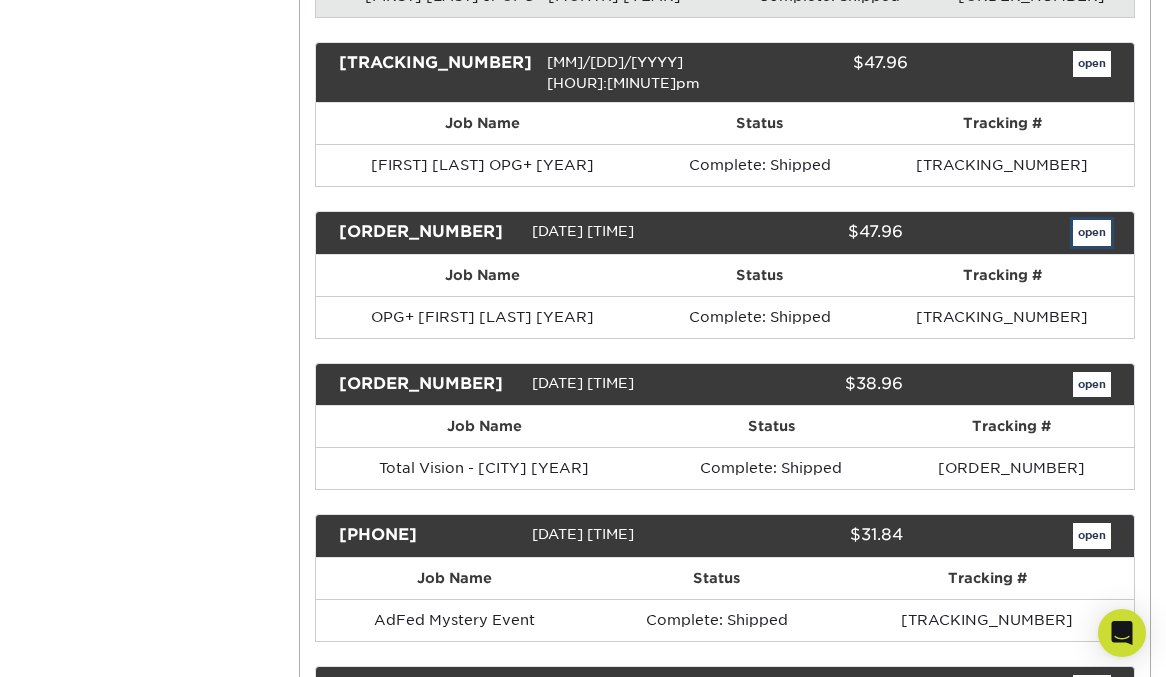 click on "open" at bounding box center [1092, 233] 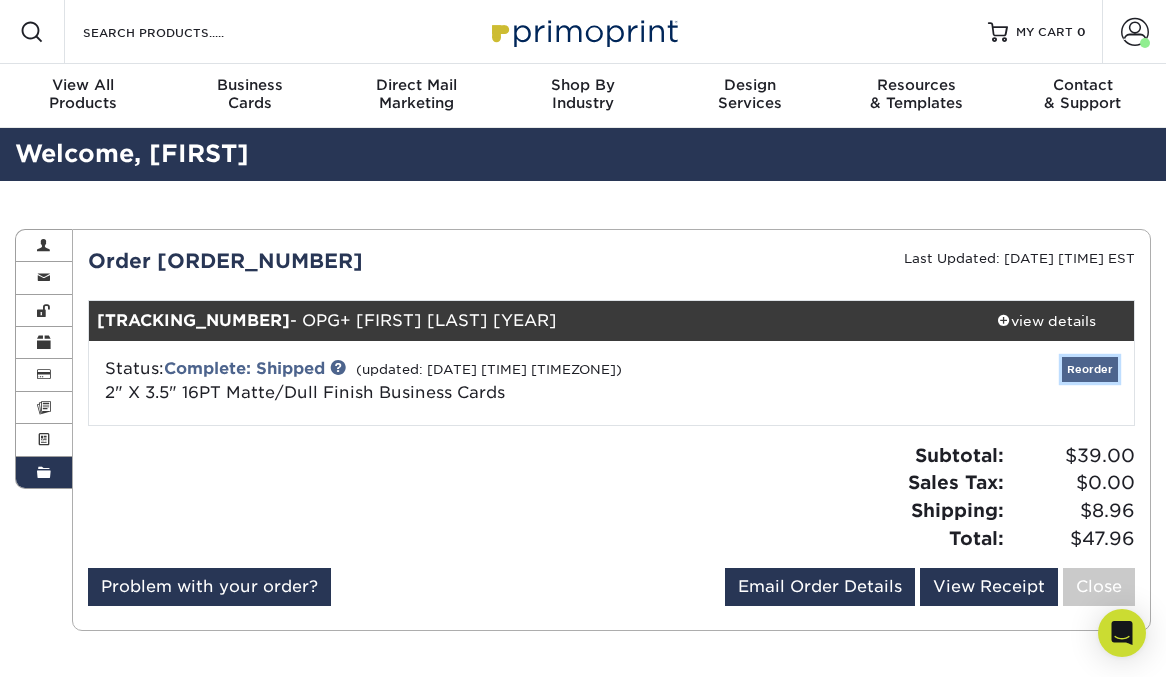 click on "Reorder" at bounding box center [1090, 369] 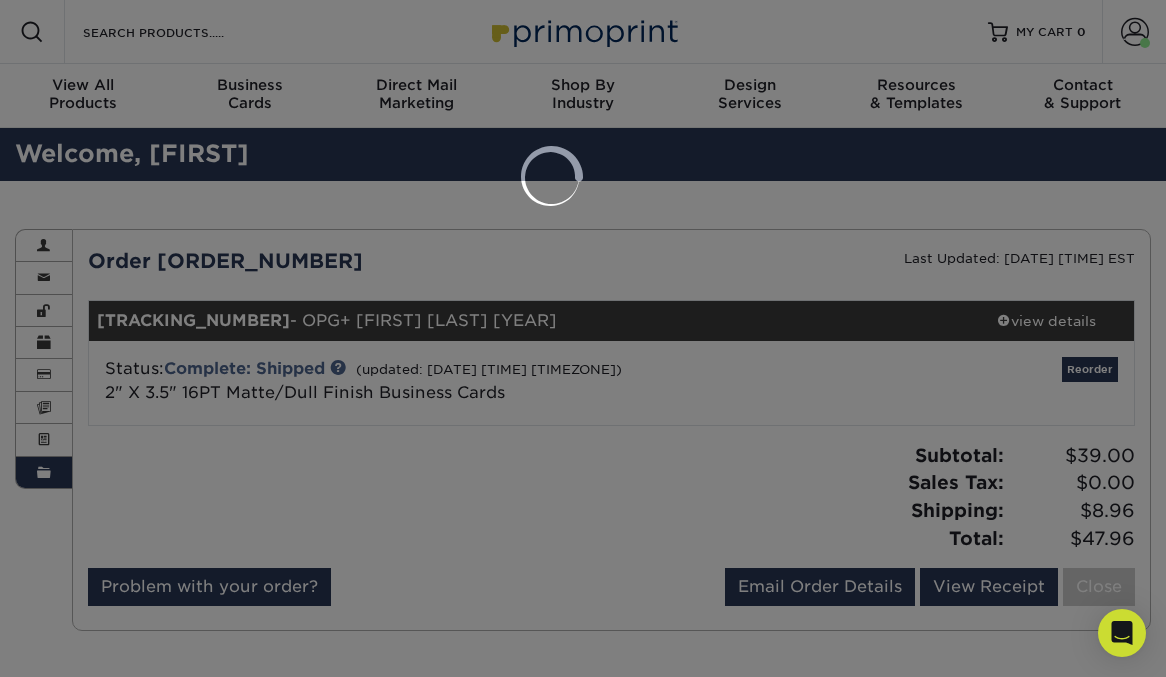 click at bounding box center [583, 338] 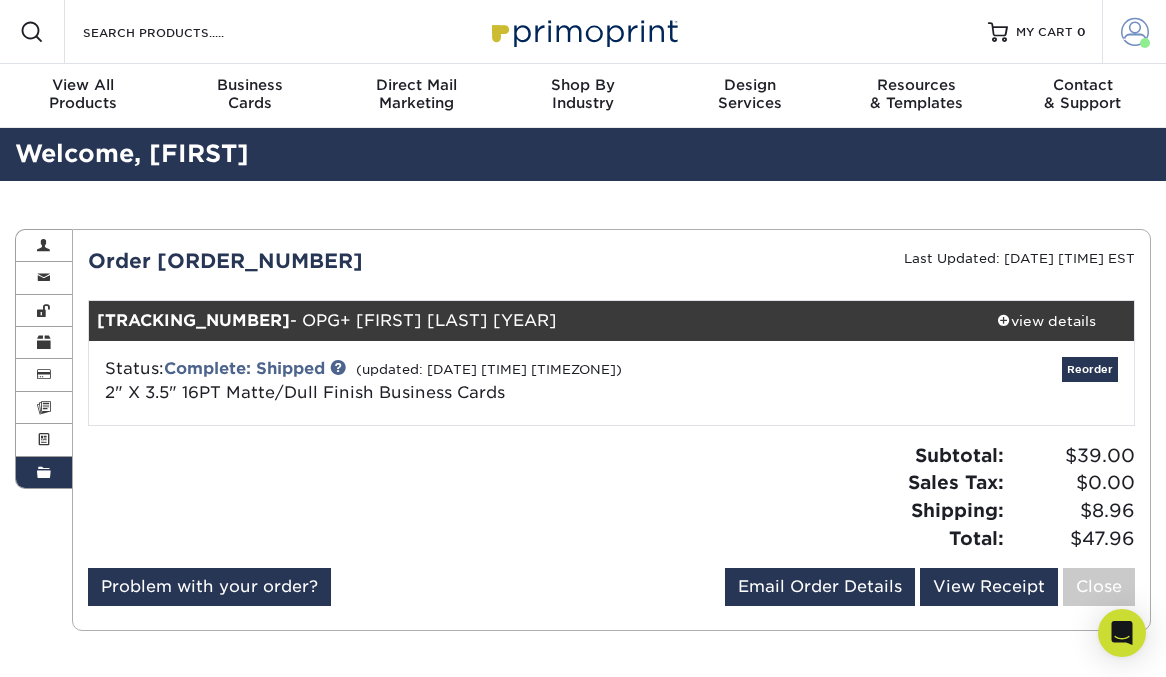click on "Account" at bounding box center (1134, 32) 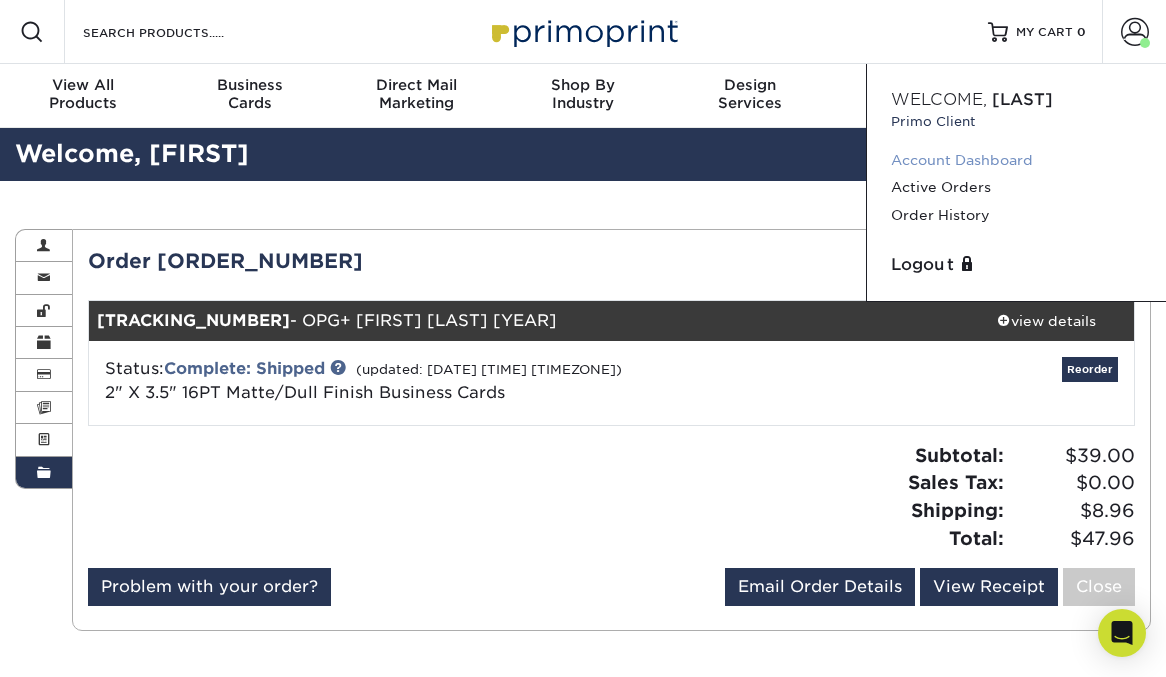 click on "Account Dashboard" at bounding box center (1016, 160) 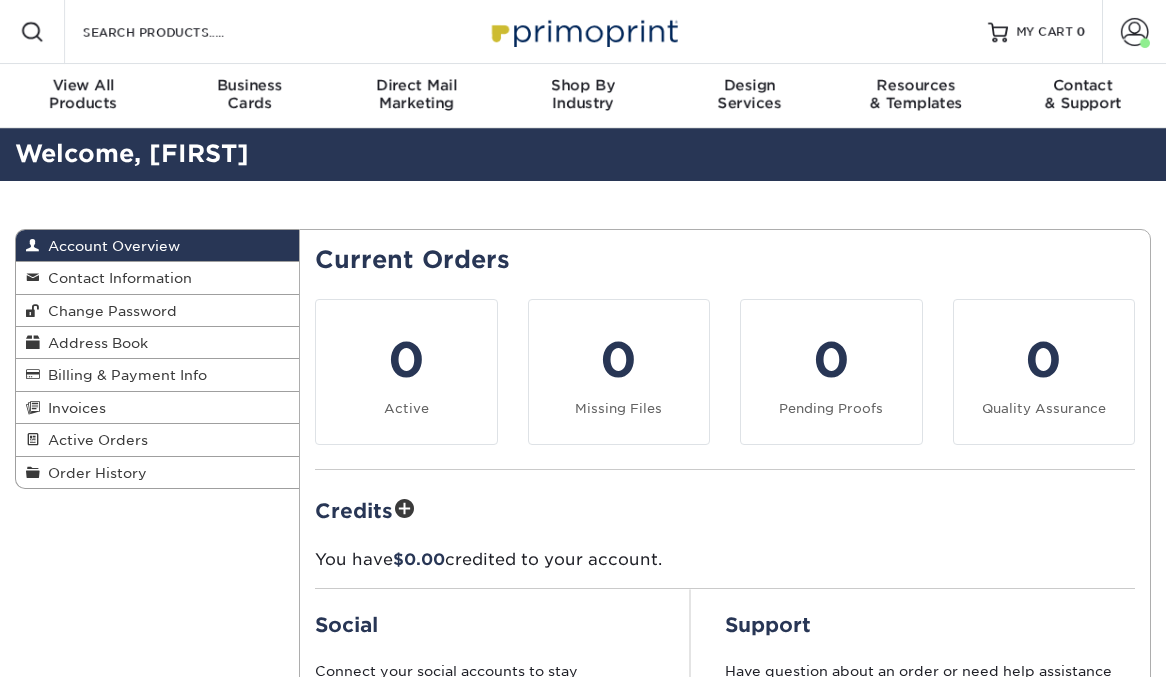 scroll, scrollTop: 0, scrollLeft: 0, axis: both 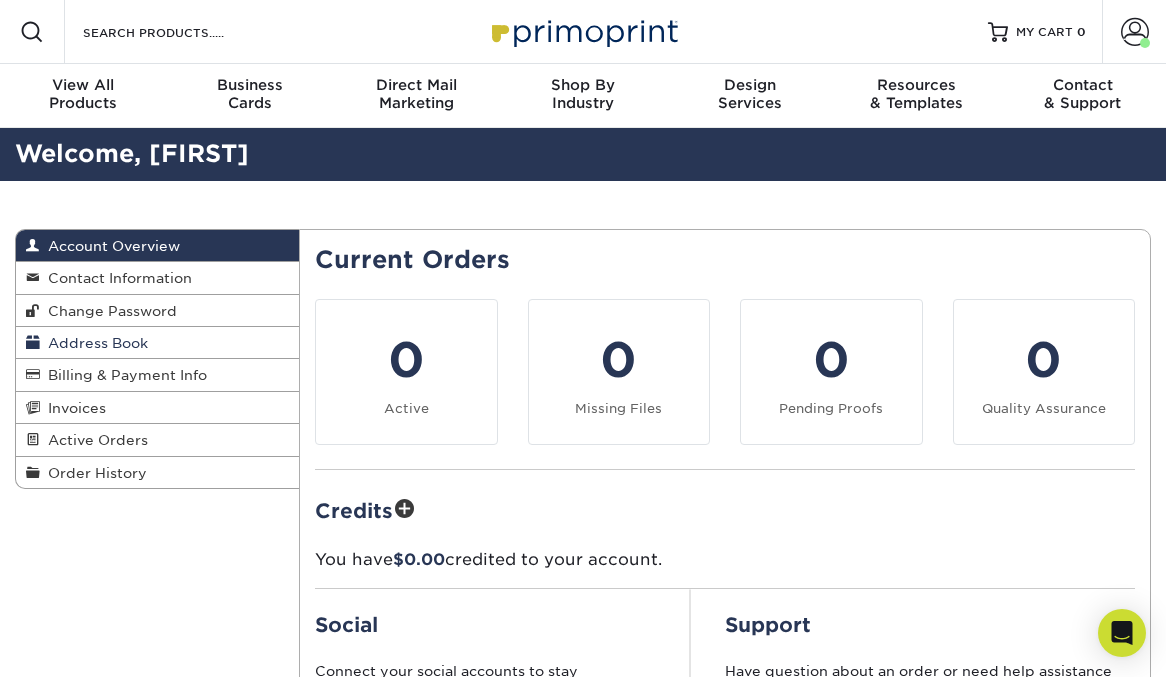 click on "Address Book" at bounding box center (94, 343) 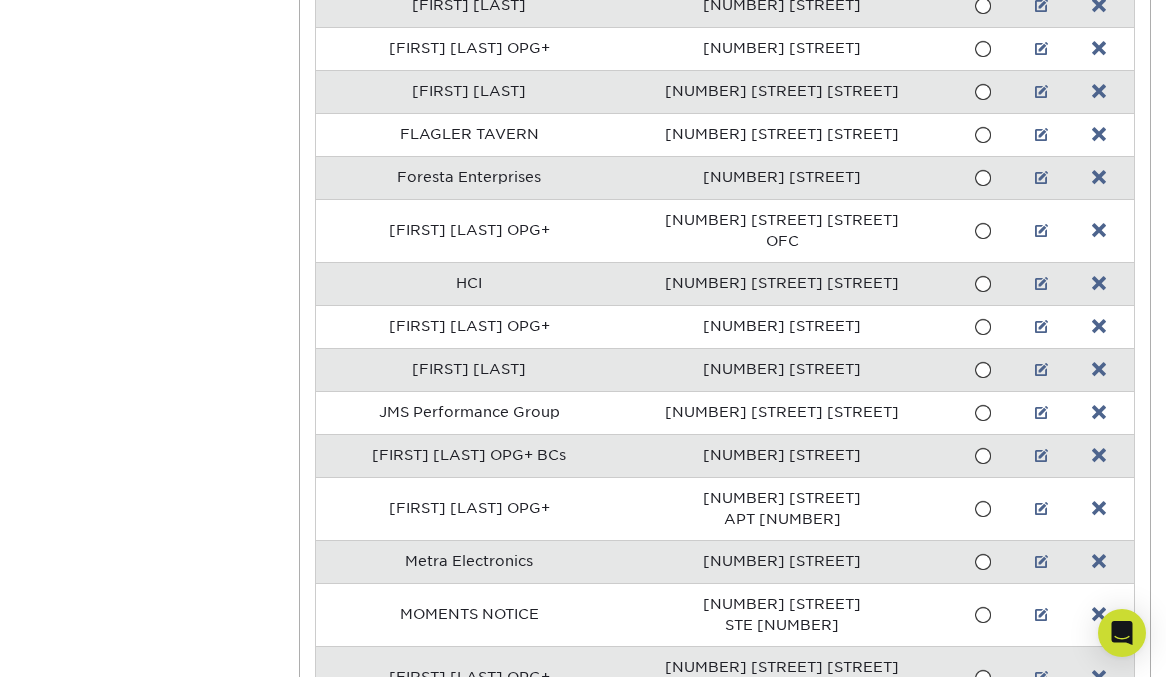 scroll, scrollTop: 586, scrollLeft: 0, axis: vertical 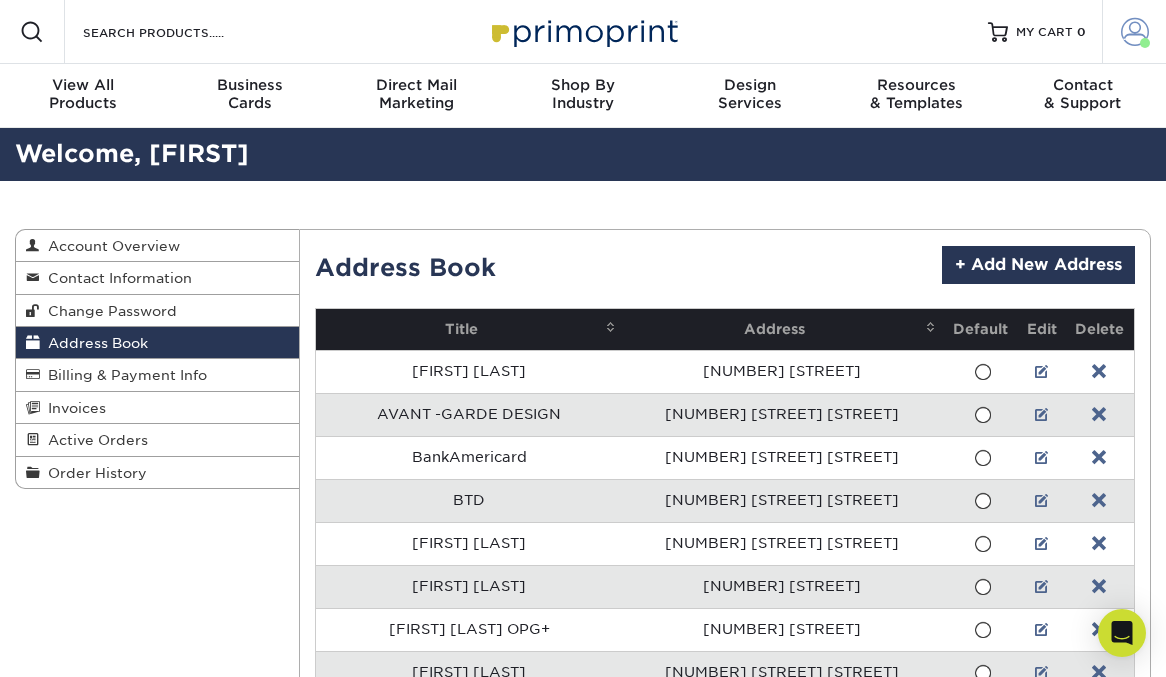click on "Account" at bounding box center (1134, 32) 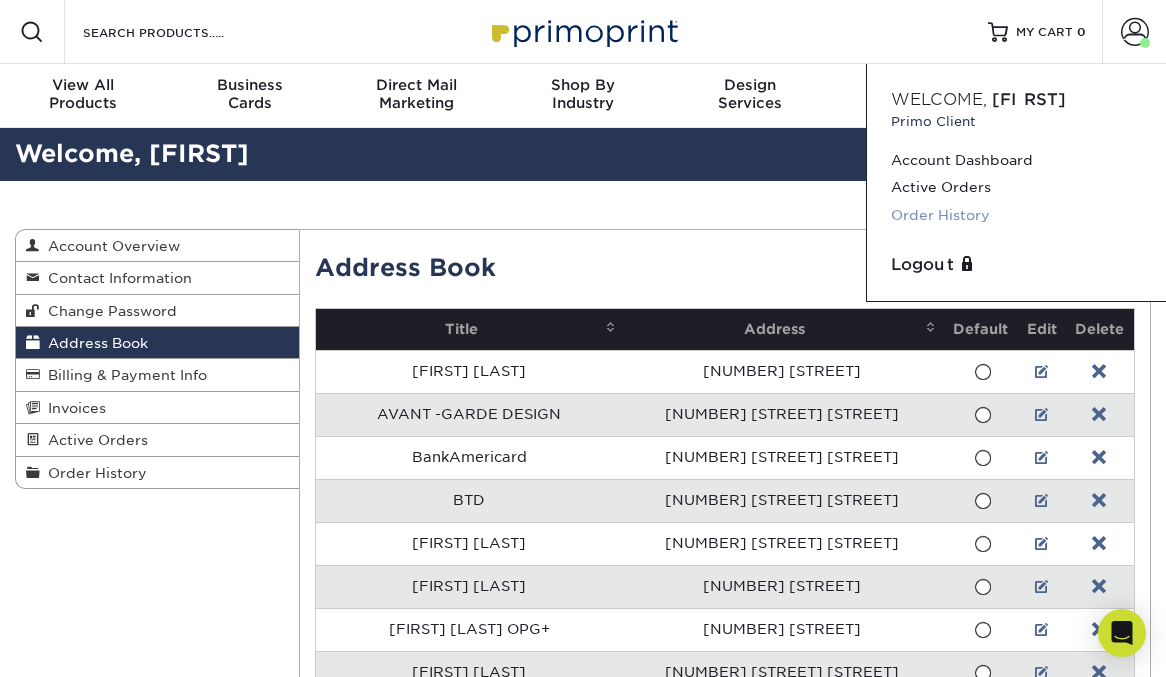 click on "Order History" at bounding box center [1016, 215] 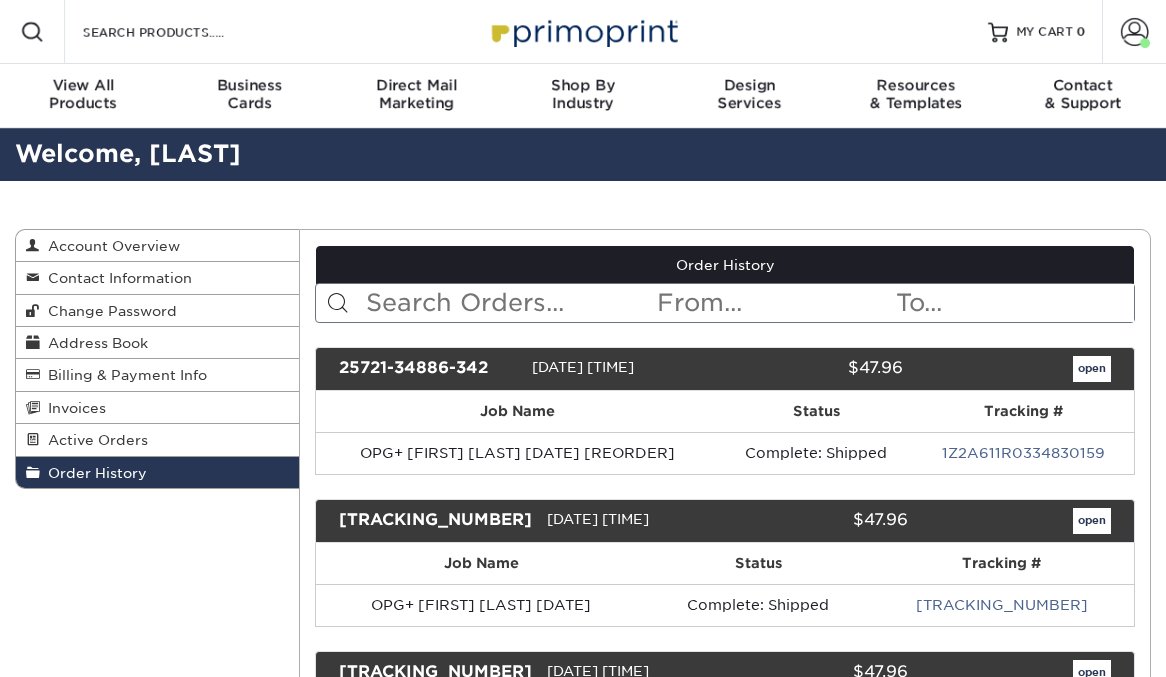 scroll, scrollTop: 0, scrollLeft: 0, axis: both 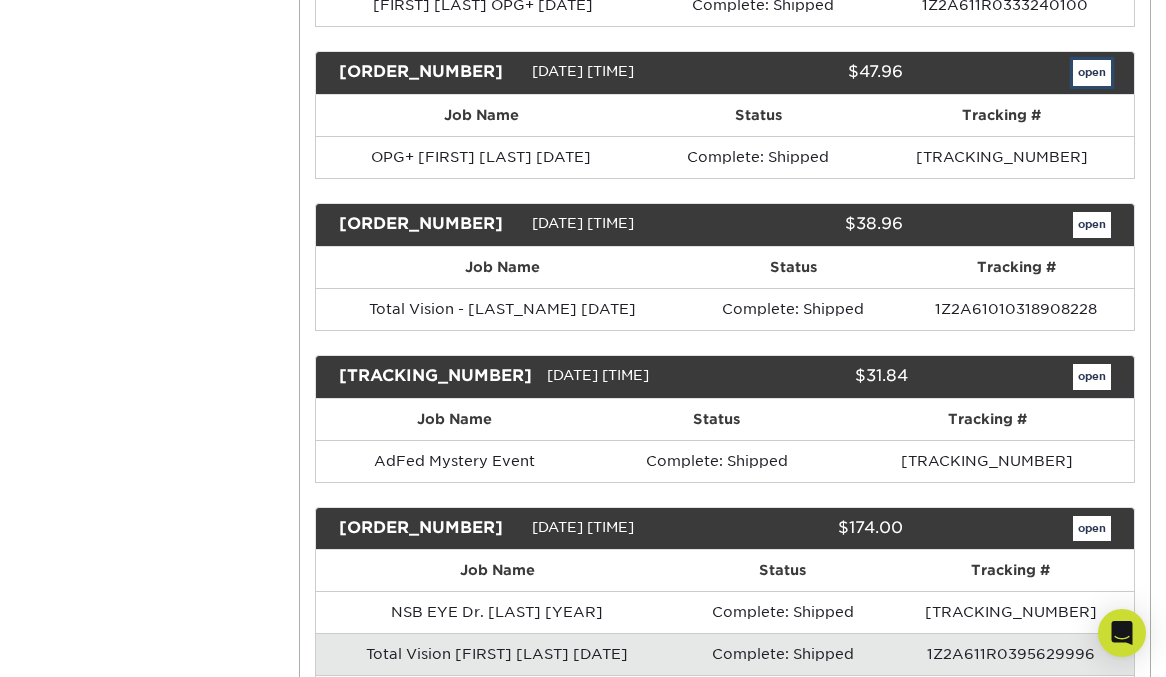 click on "open" at bounding box center (1092, 73) 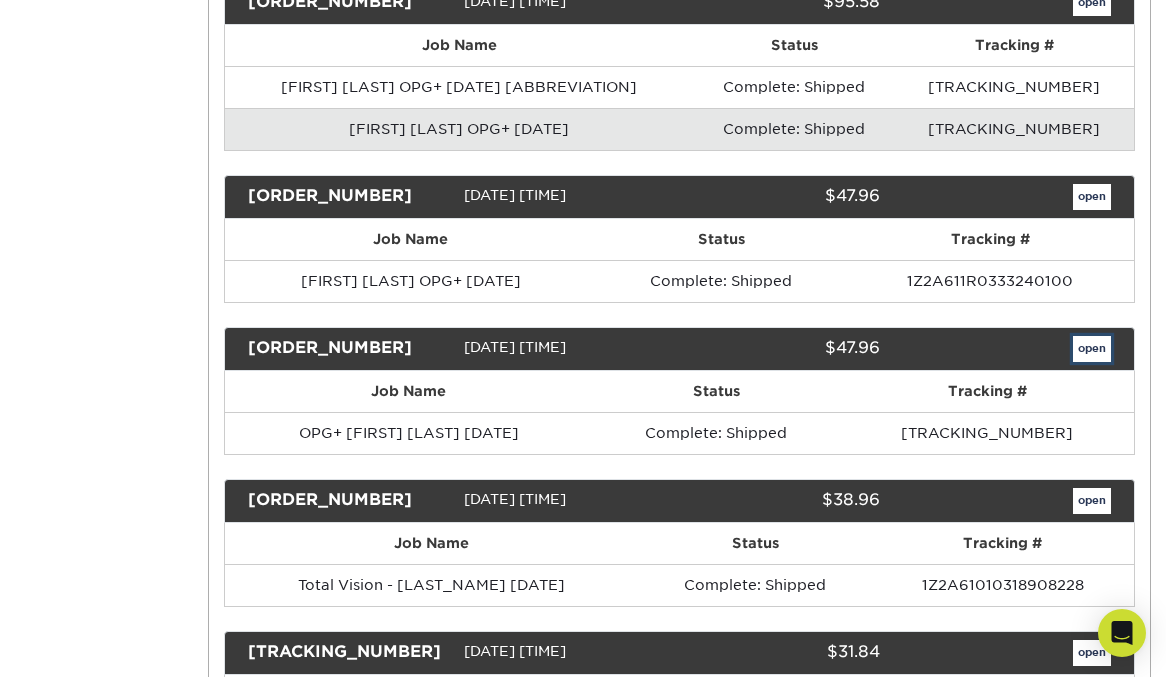 scroll, scrollTop: 0, scrollLeft: 0, axis: both 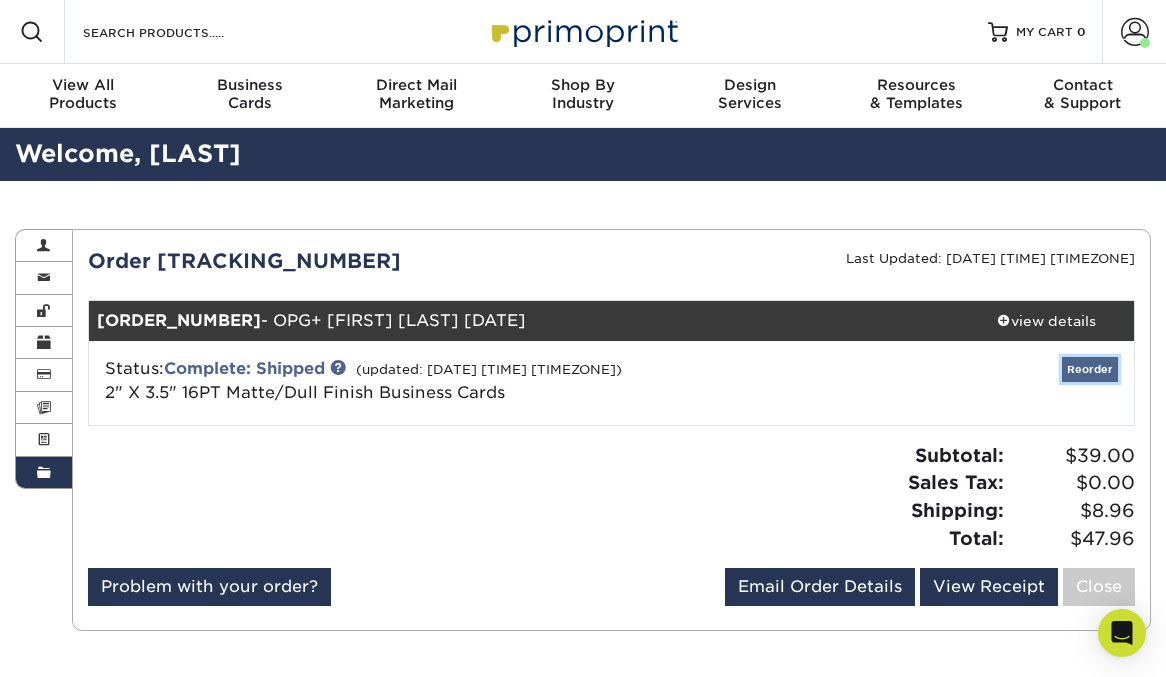 click on "Reorder" at bounding box center (1090, 369) 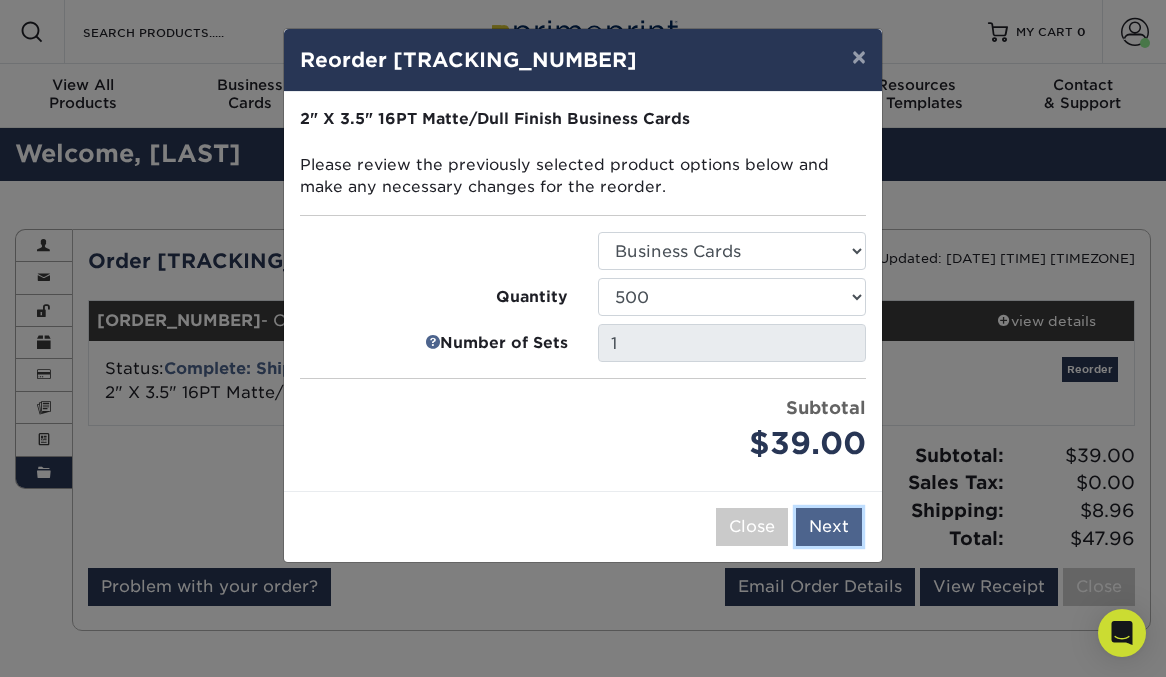 click on "Next" at bounding box center [829, 527] 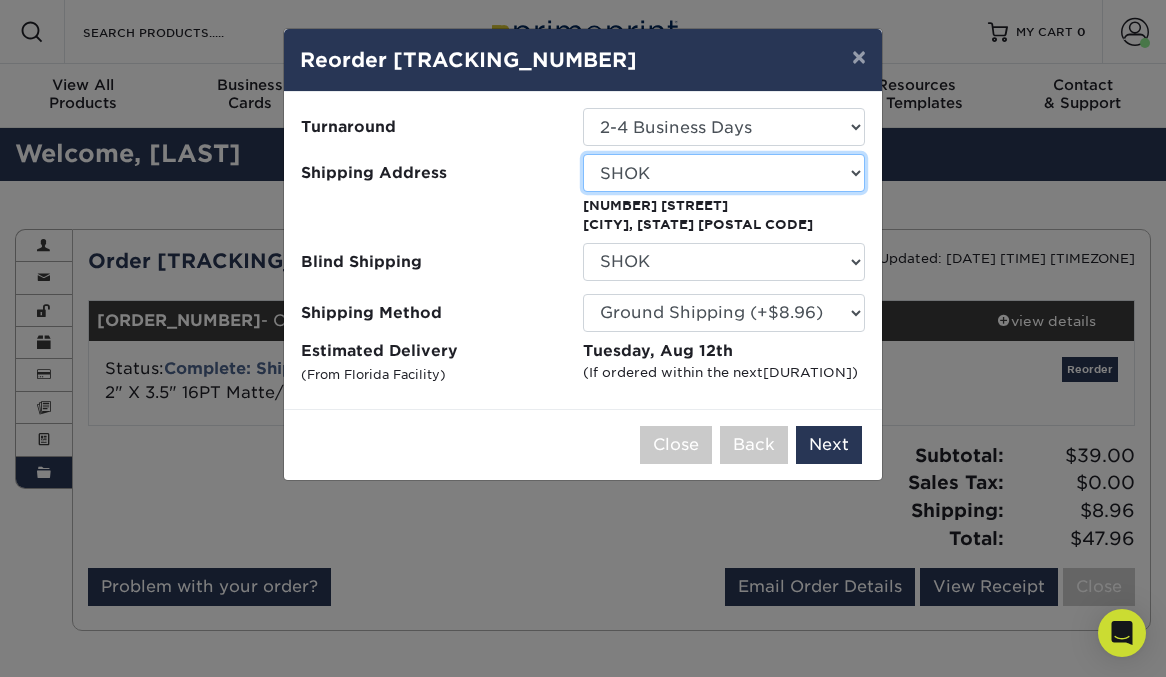click on "Select One
Antonia Duncan
AVANT -GARDE DESIGN
BankAmericard
BTD
Charles Gray
Chris Sandoval
Chris Singletary OPG+
CINDY HALLER
FLAGLER TAVERN
Foresta Enterprises Greg Chapman OPG+ HCI Henry Villa OPG+ James Aycock" at bounding box center (724, 173) 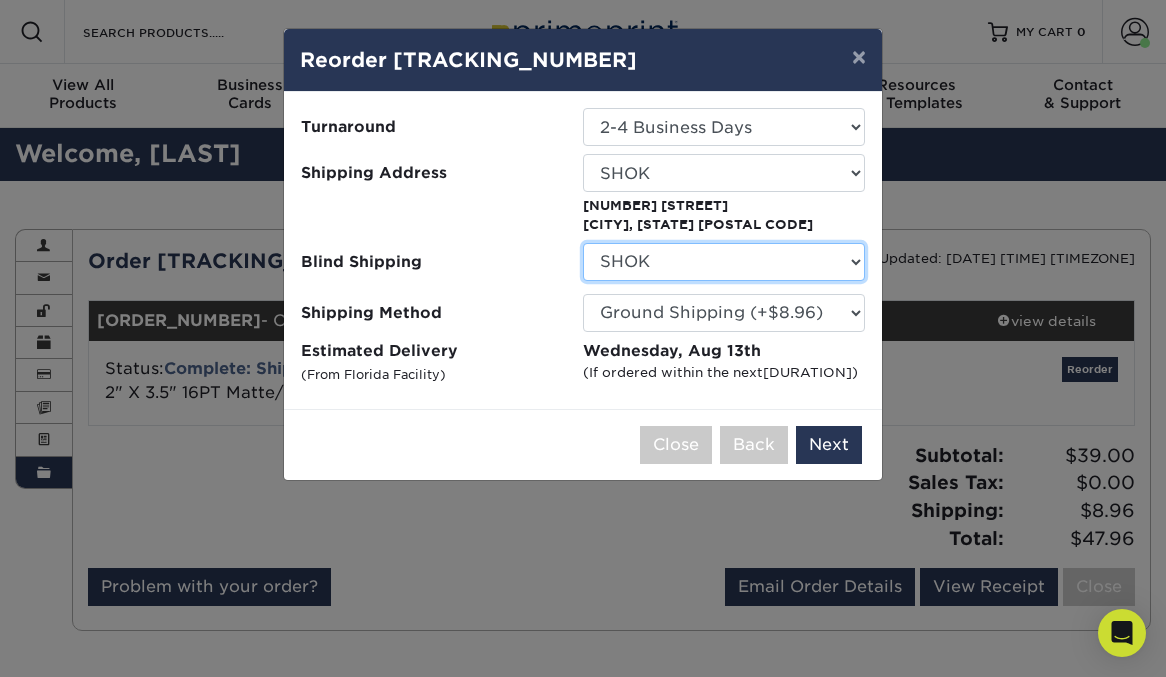 click on "No Blind Shipping
Antonia Duncan
AVANT -GARDE DESIGN
BankAmericard
BTD
Charles Gray
Chris Sandoval
Chris Singletary OPG+
CINDY HALLER
FLAGLER TAVERN
Foresta Enterprises Greg Chapman OPG+ HCI Henry Villa OPG+ OPG+" at bounding box center (724, 262) 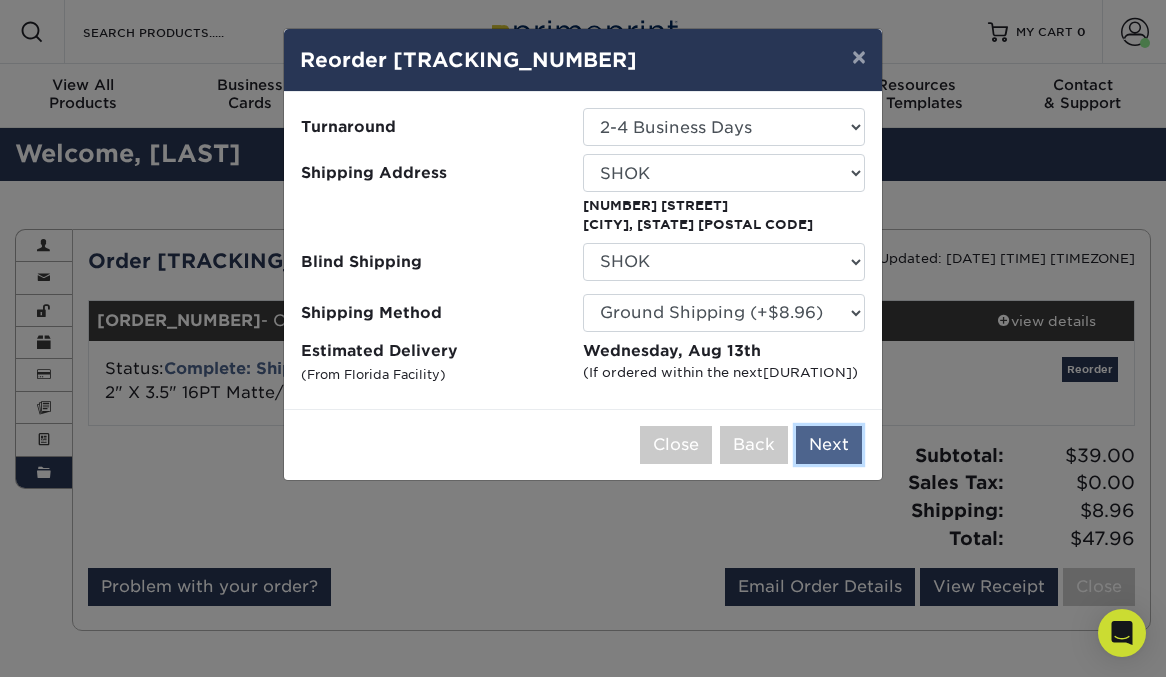 click on "Next" at bounding box center [829, 445] 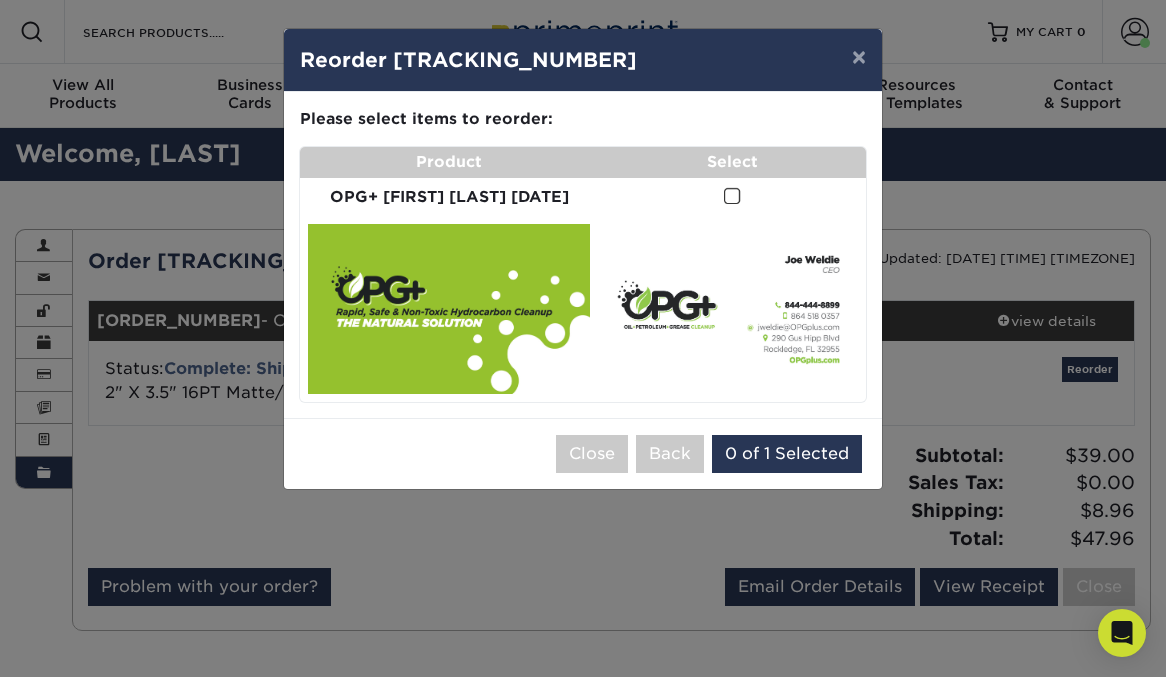 click at bounding box center [732, 196] 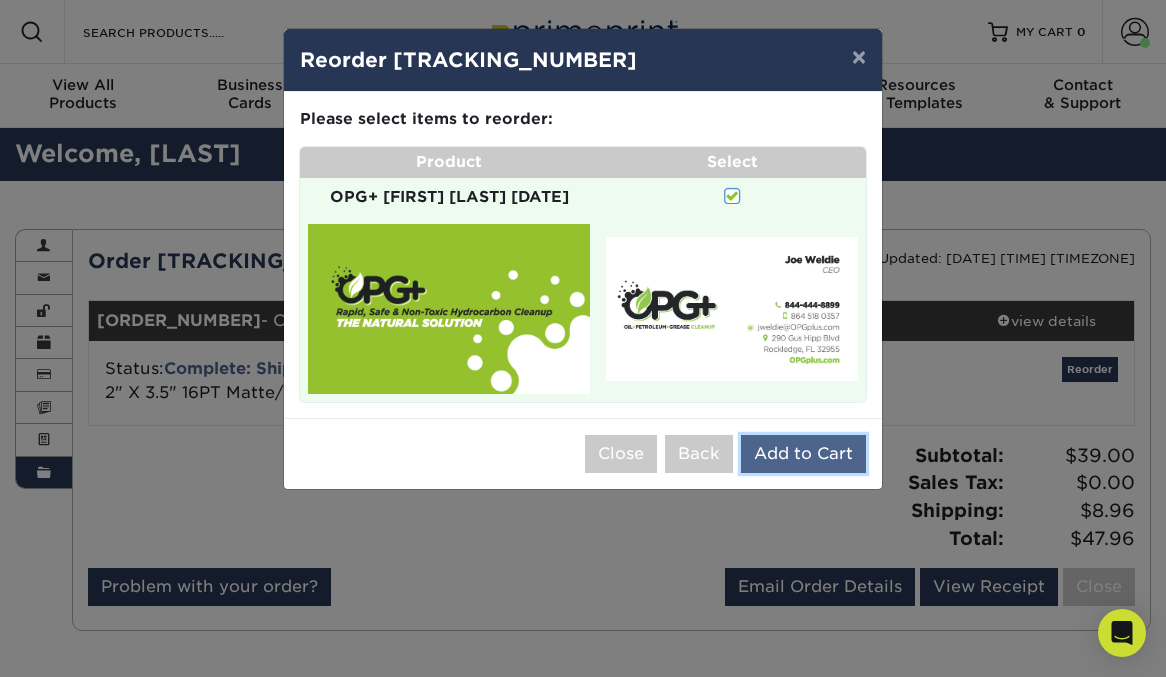 click on "Add to Cart" at bounding box center (803, 454) 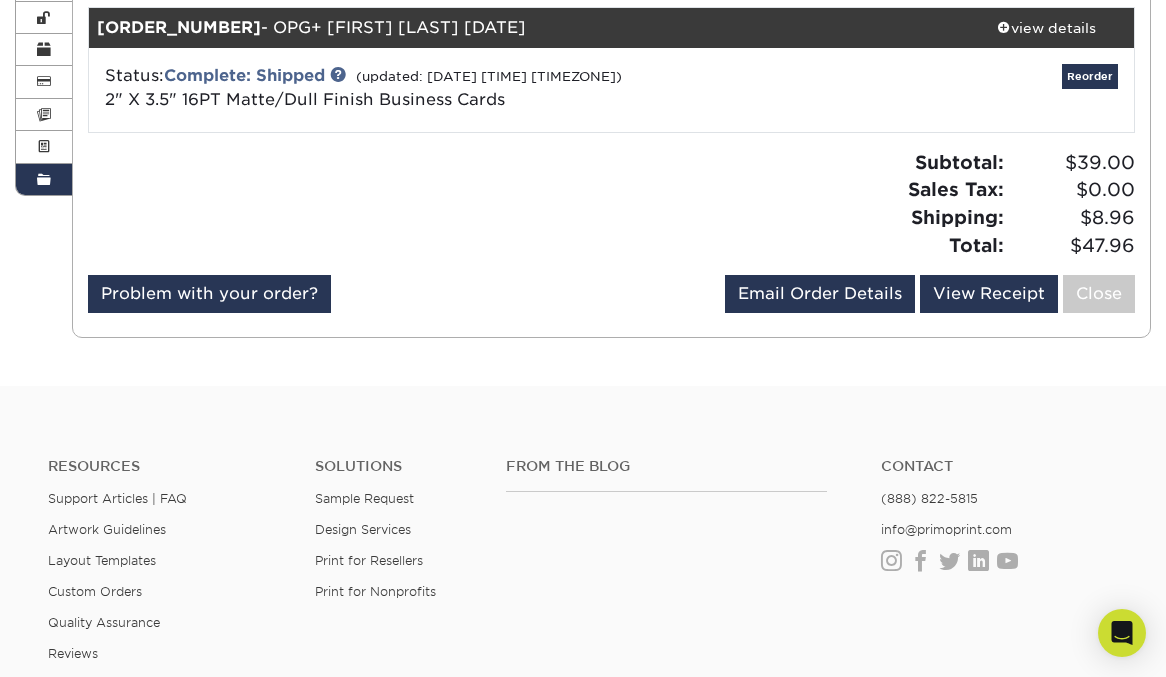 scroll, scrollTop: 0, scrollLeft: 0, axis: both 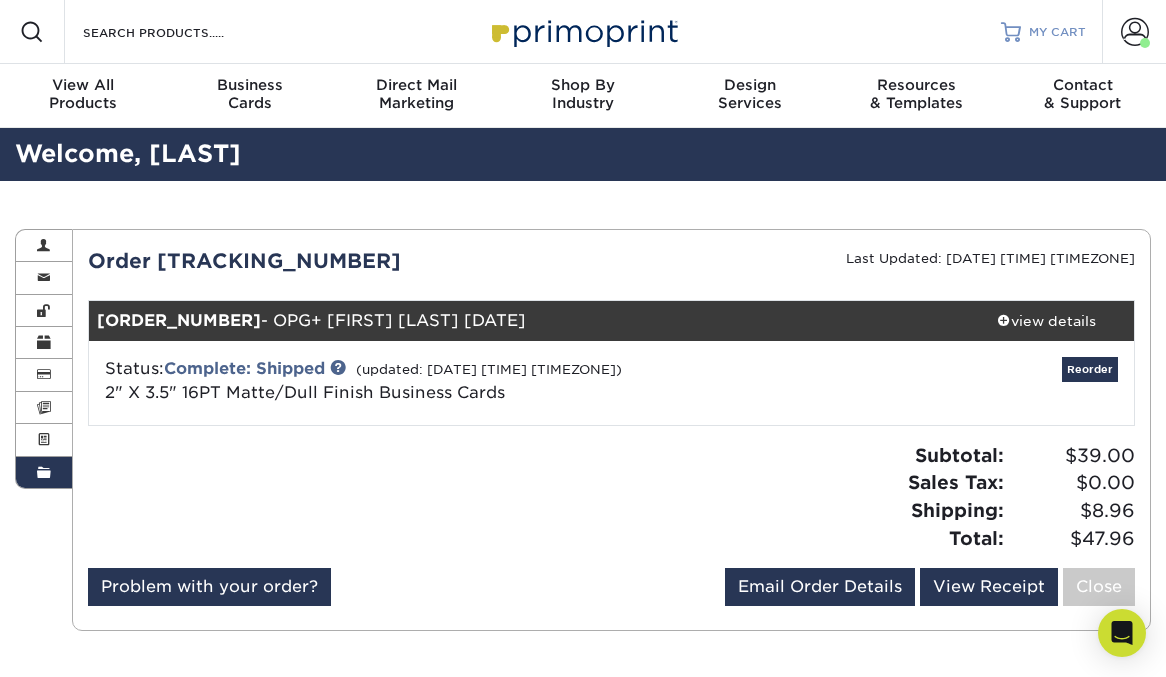 click on "MY CART" at bounding box center [1057, 32] 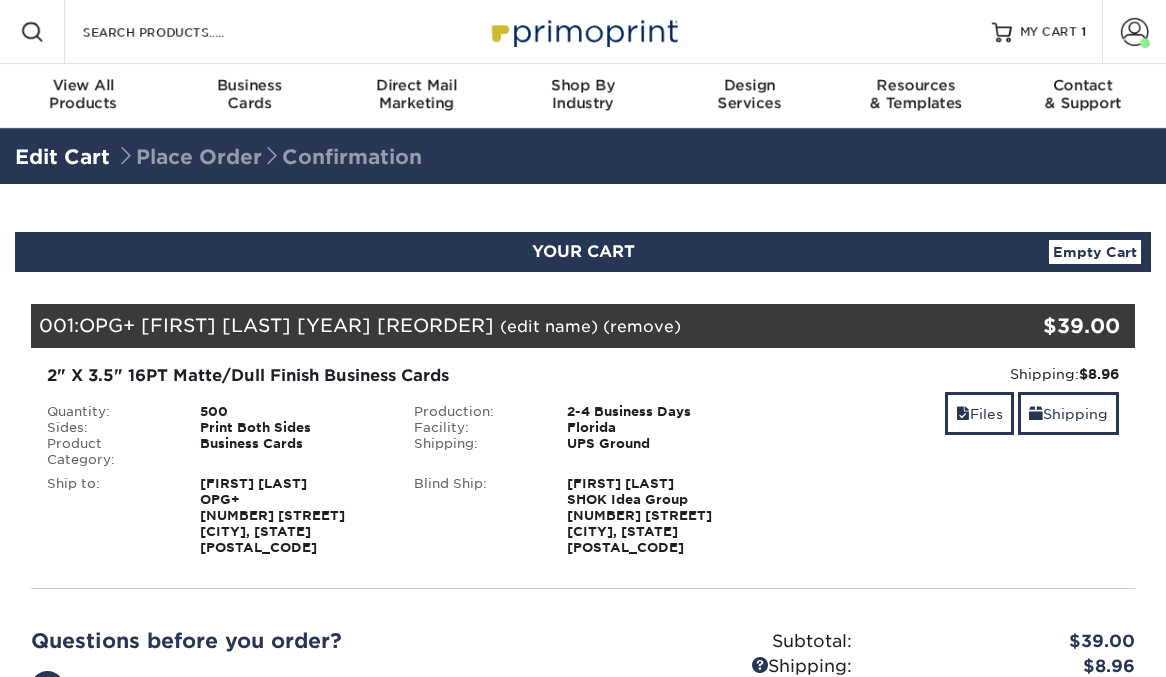scroll, scrollTop: 0, scrollLeft: 0, axis: both 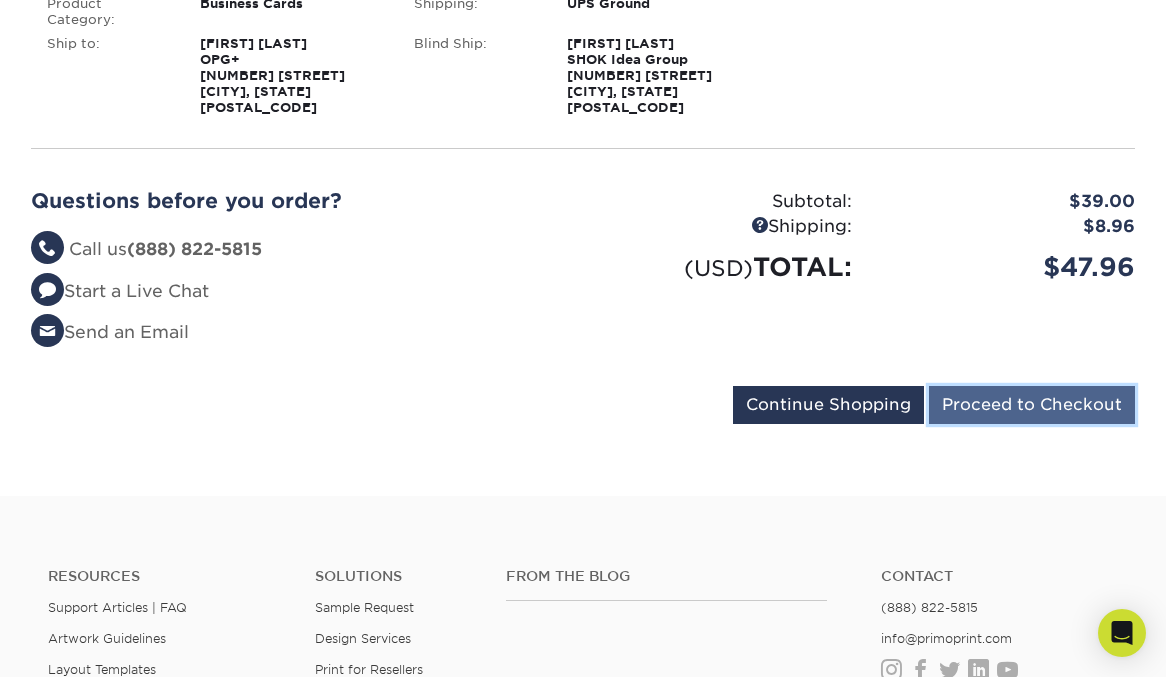 click on "Proceed to Checkout" at bounding box center (1032, 405) 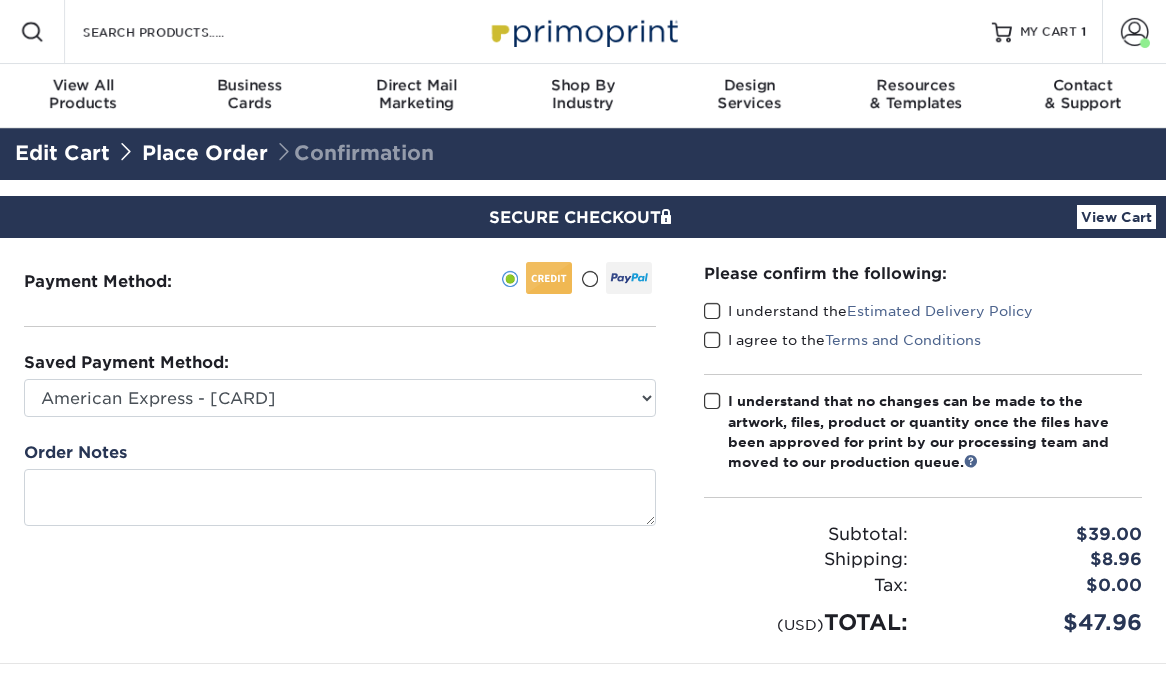 scroll, scrollTop: 0, scrollLeft: 0, axis: both 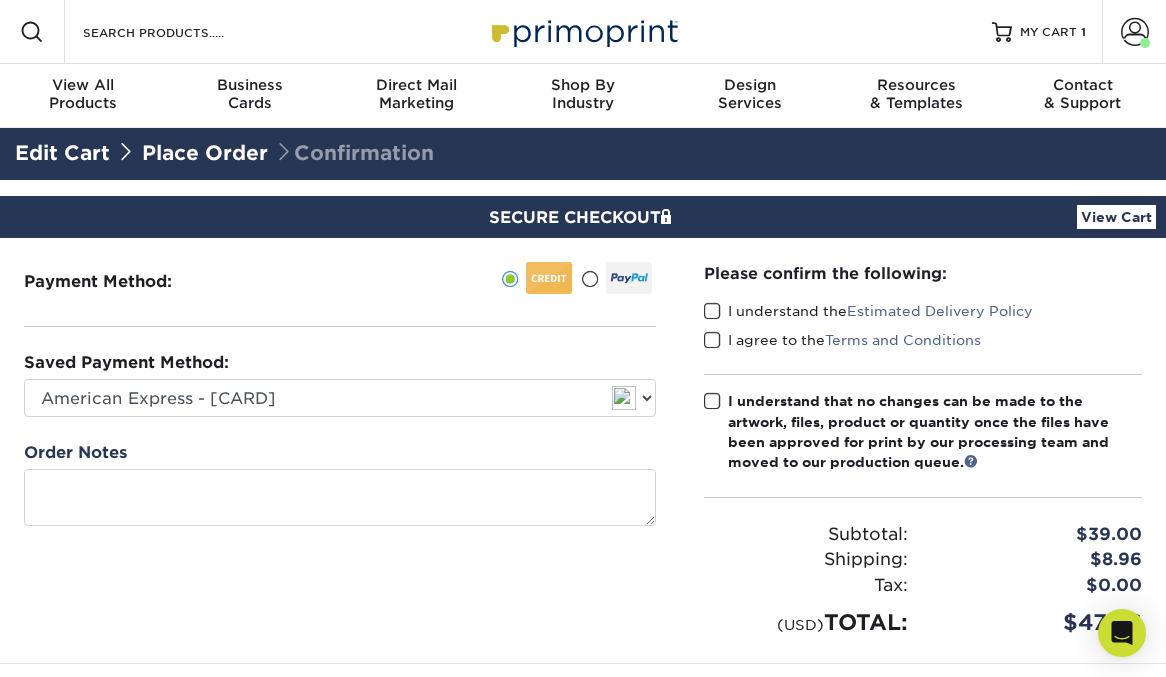 click at bounding box center [712, 311] 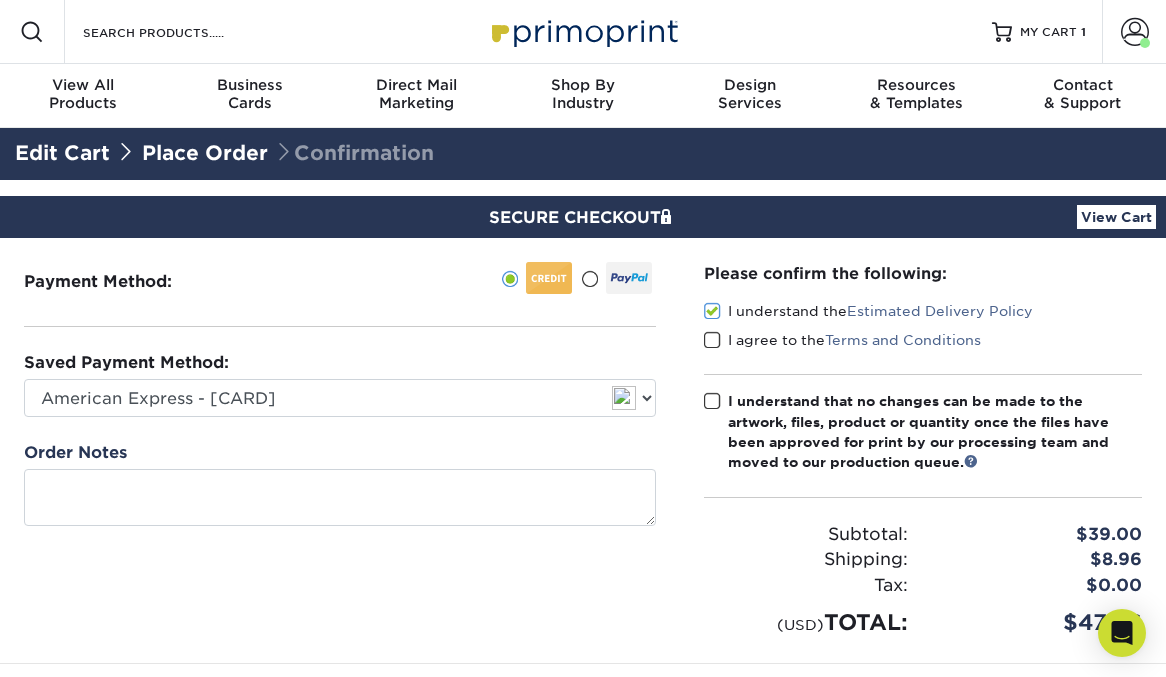 click at bounding box center [712, 340] 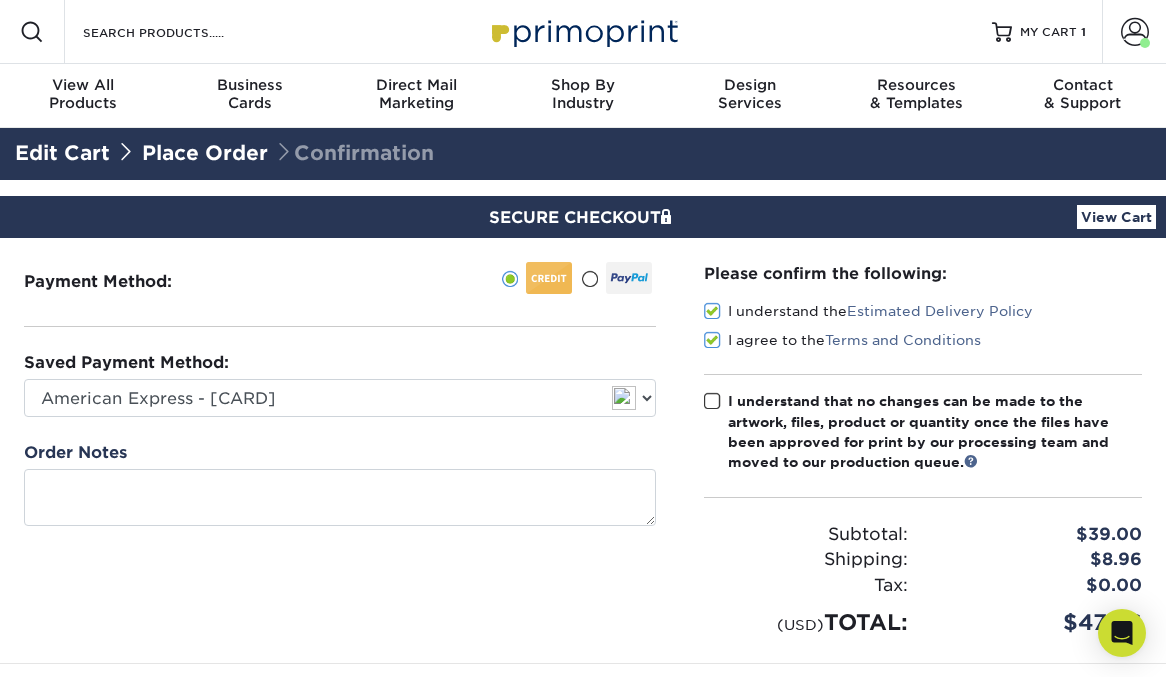 click at bounding box center (712, 401) 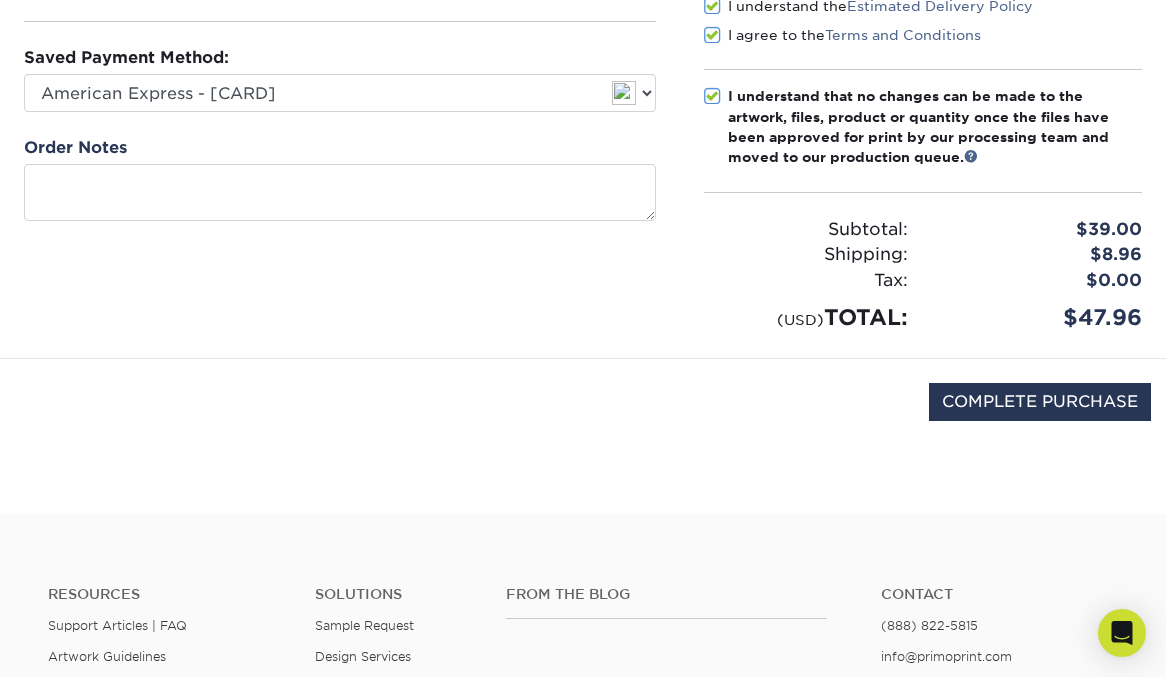 scroll, scrollTop: 427, scrollLeft: 0, axis: vertical 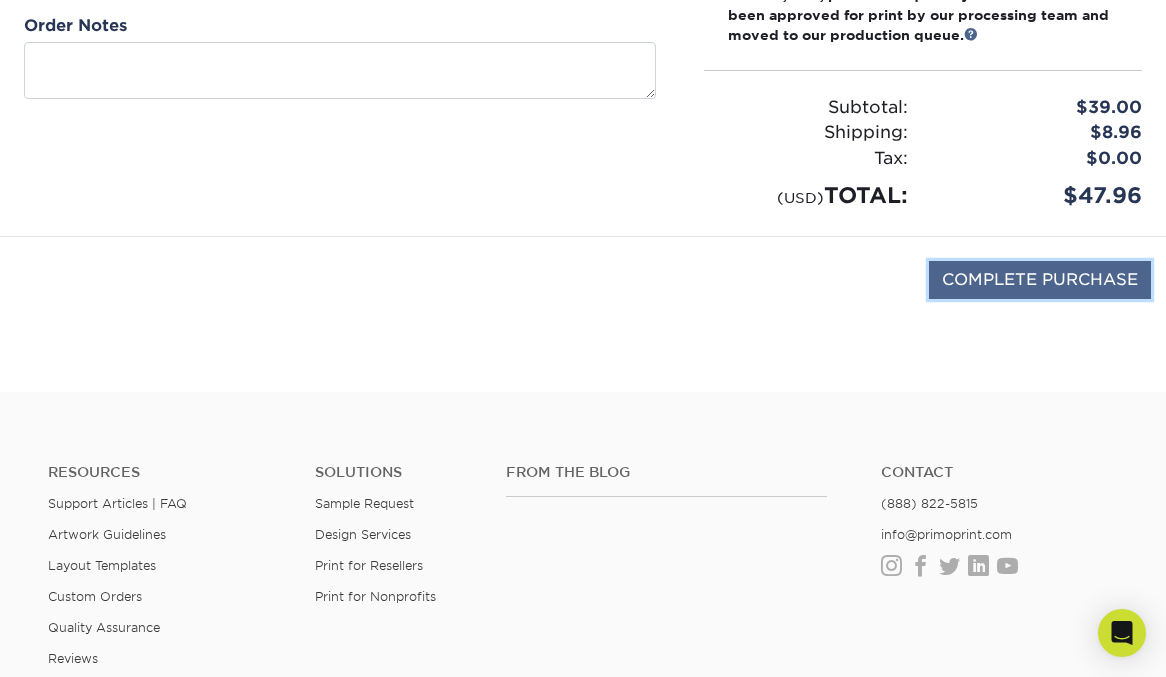 click on "COMPLETE PURCHASE" at bounding box center (1040, 280) 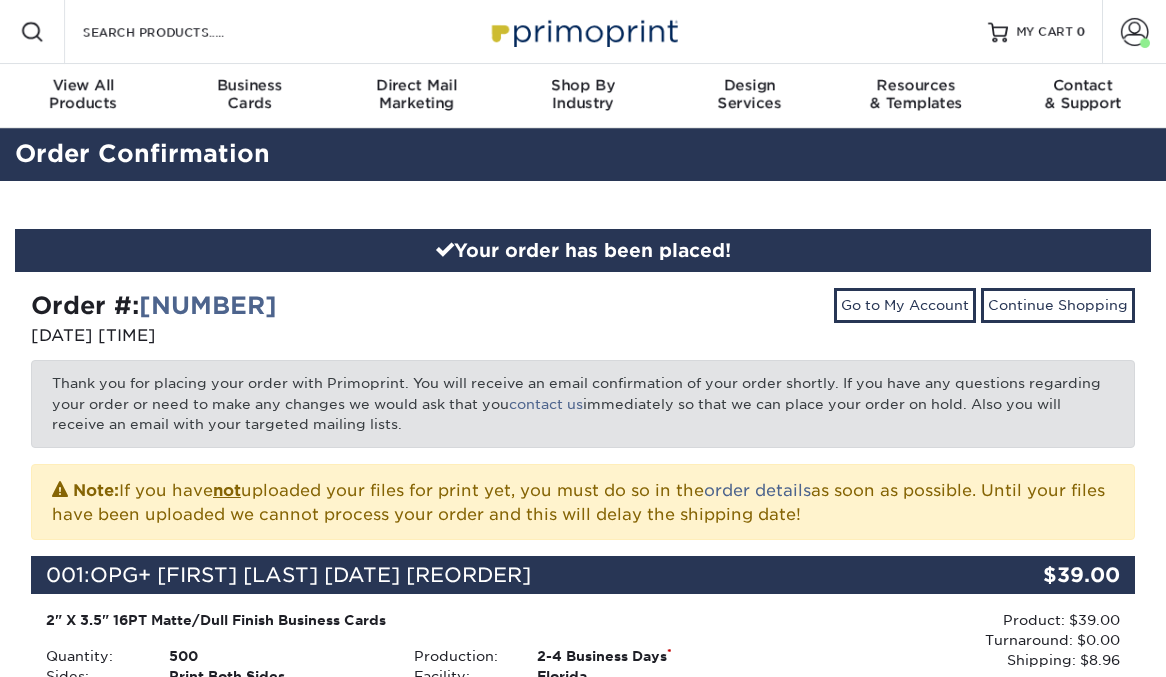 scroll, scrollTop: 0, scrollLeft: 0, axis: both 